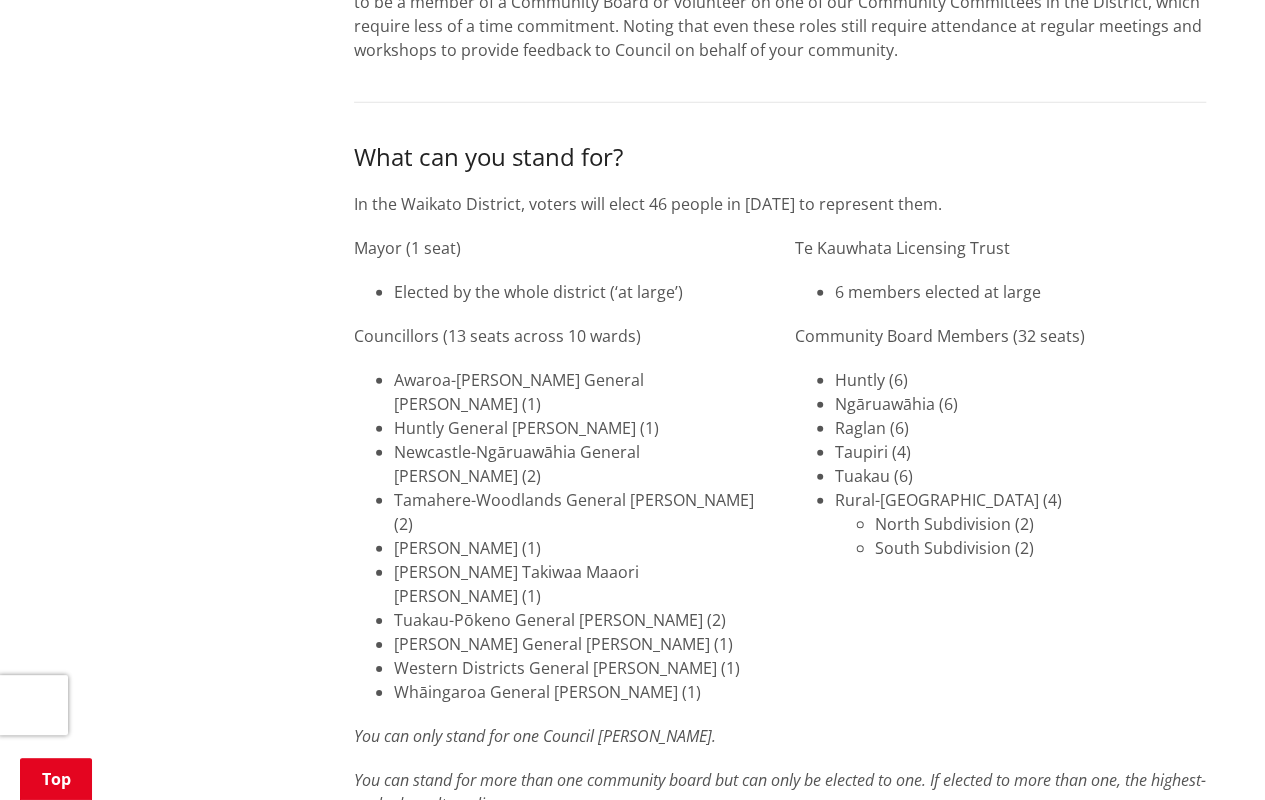 scroll, scrollTop: 2731, scrollLeft: 0, axis: vertical 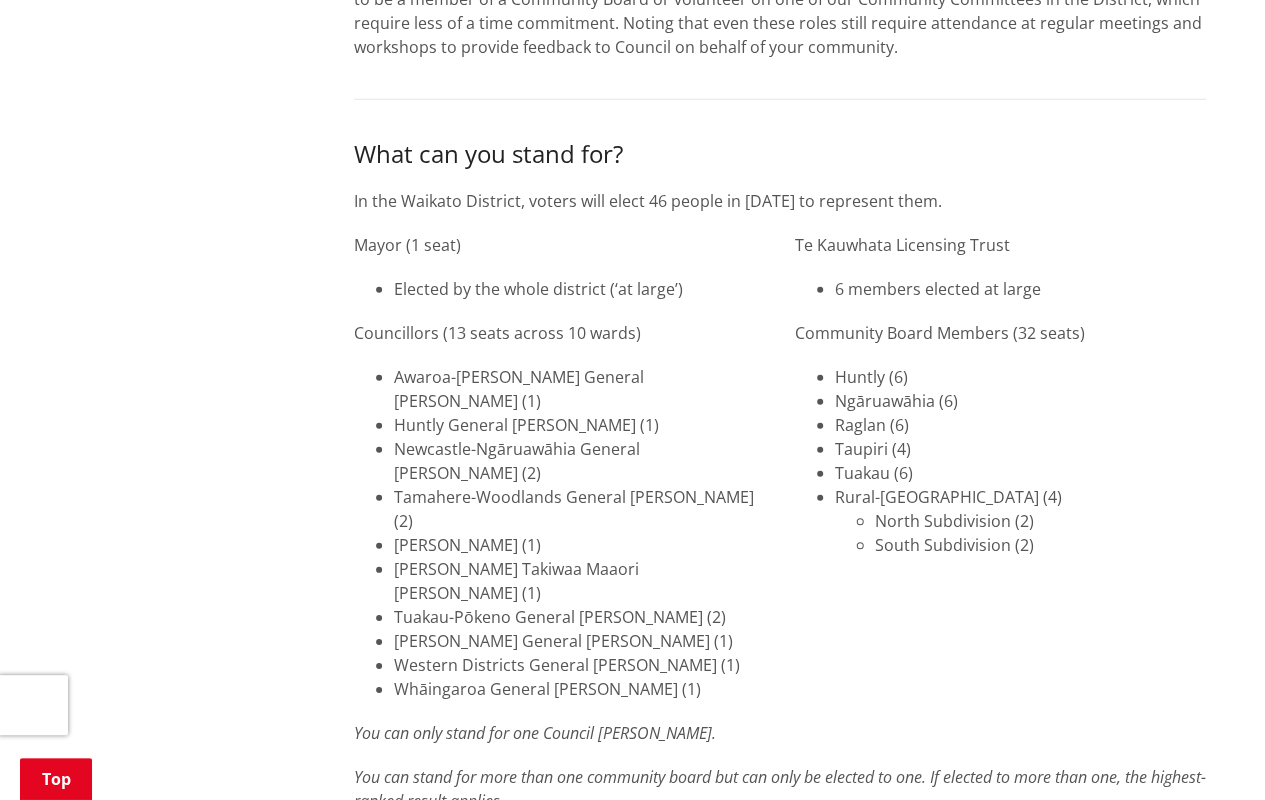 click on "6 members elected at large" at bounding box center (1020, 289) 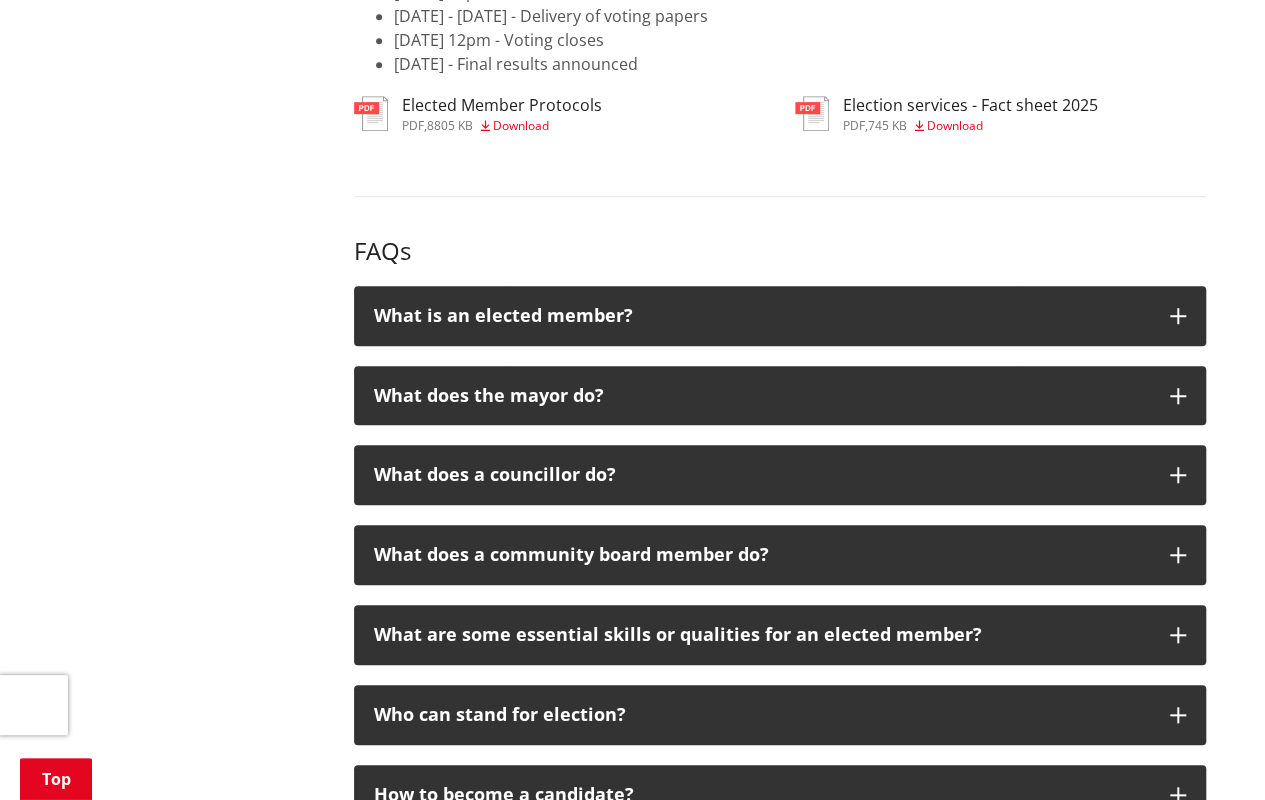 scroll, scrollTop: 4396, scrollLeft: 0, axis: vertical 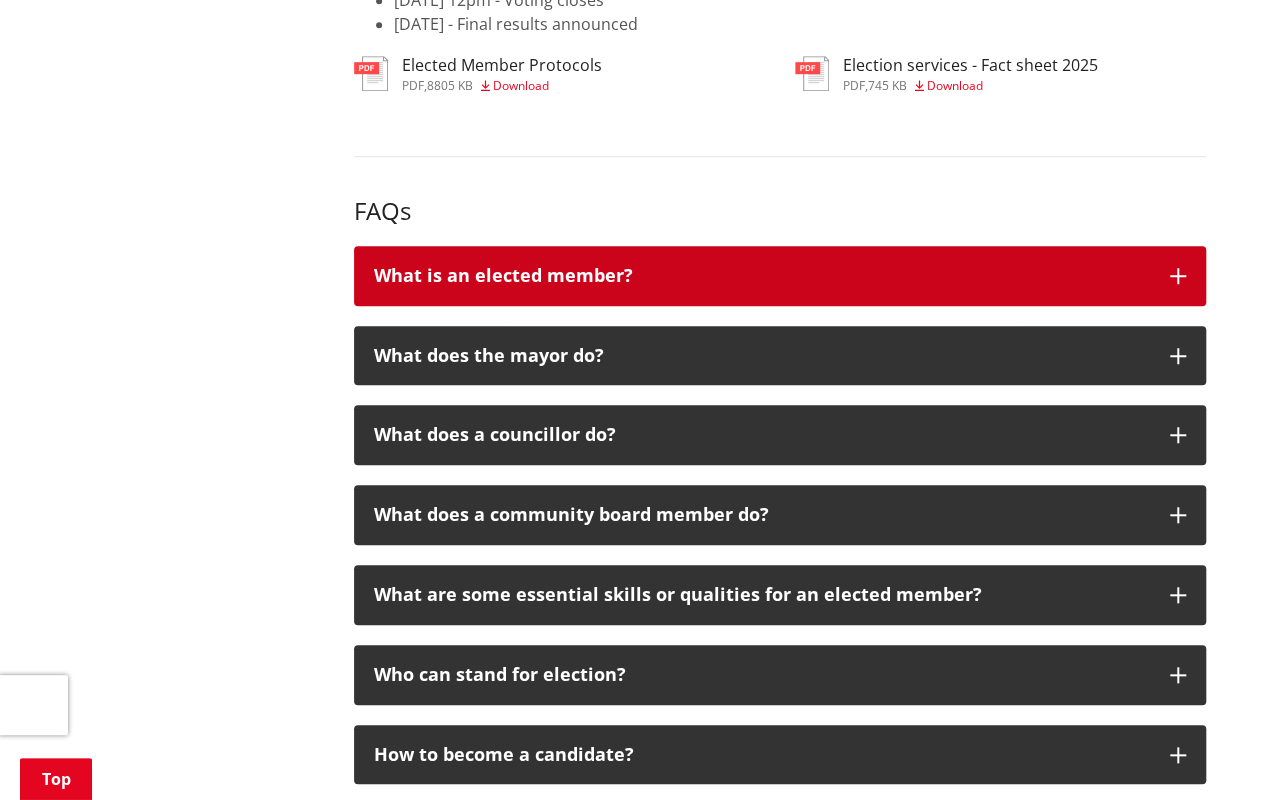 click on "What is an elected member?" at bounding box center [780, 276] 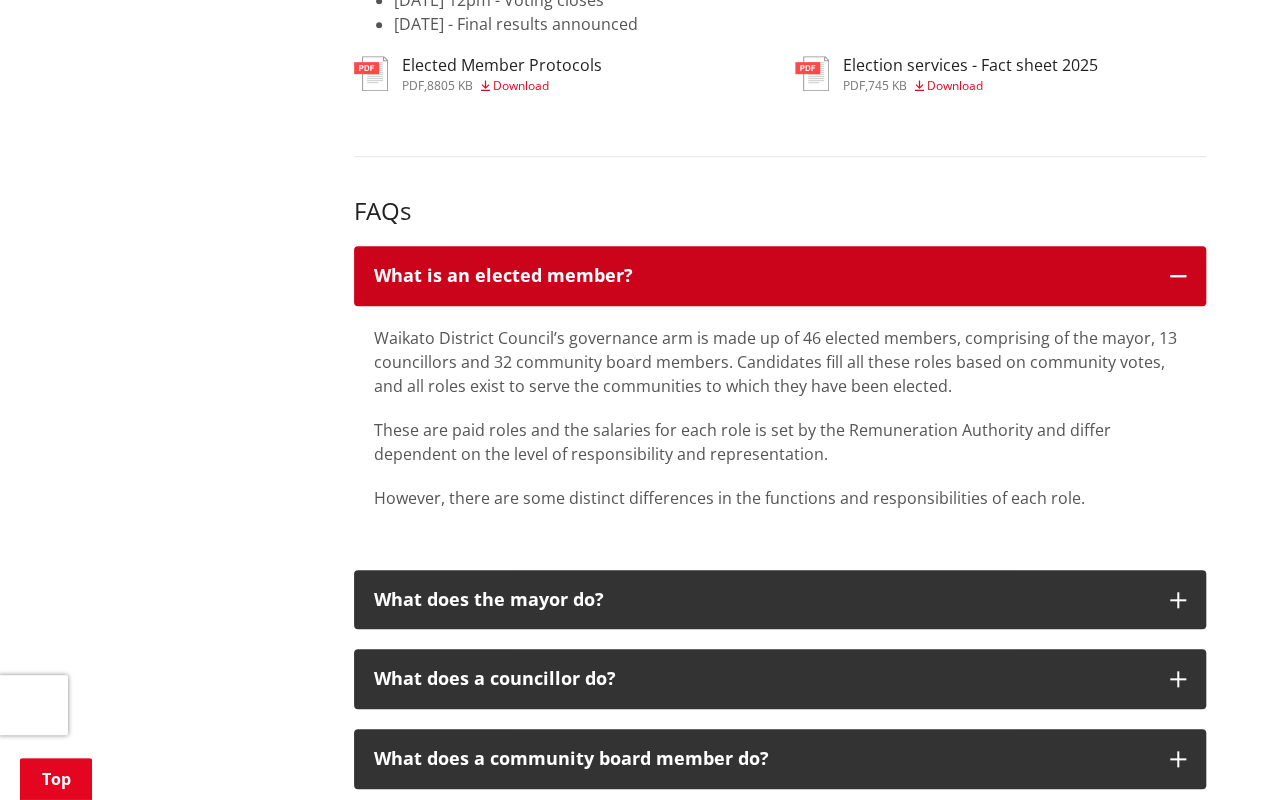 click on "What is an elected member?" at bounding box center (780, 276) 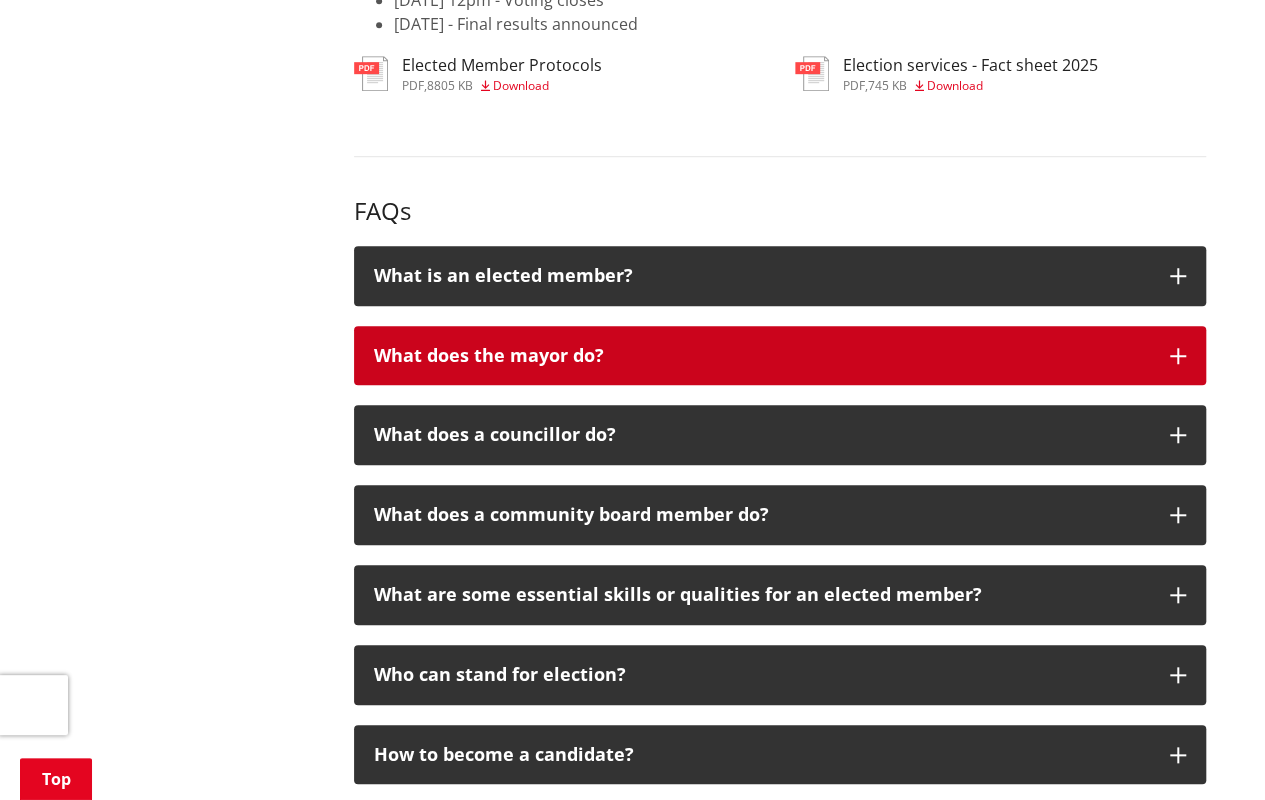 click at bounding box center [1178, 356] 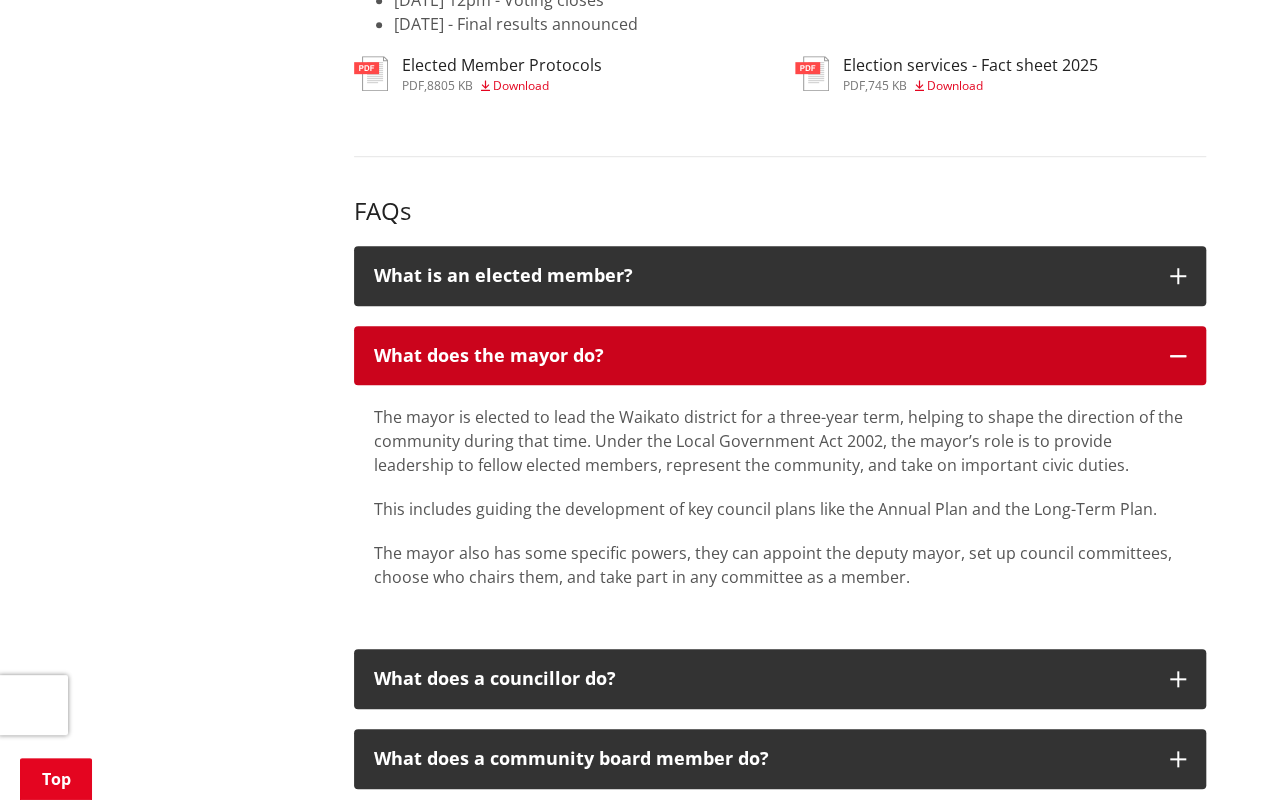 click on "What does the mayor do?" at bounding box center (780, 356) 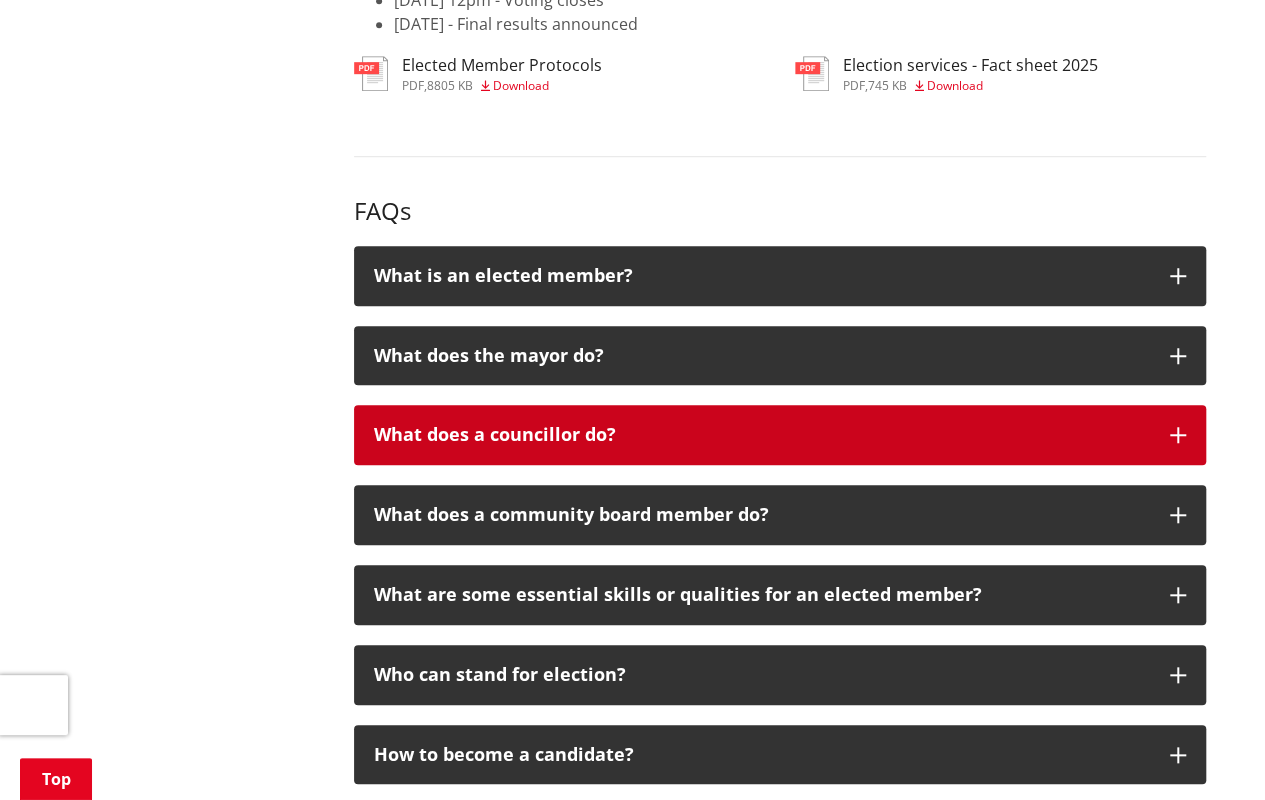 click on "What does a councillor do?" at bounding box center (780, 435) 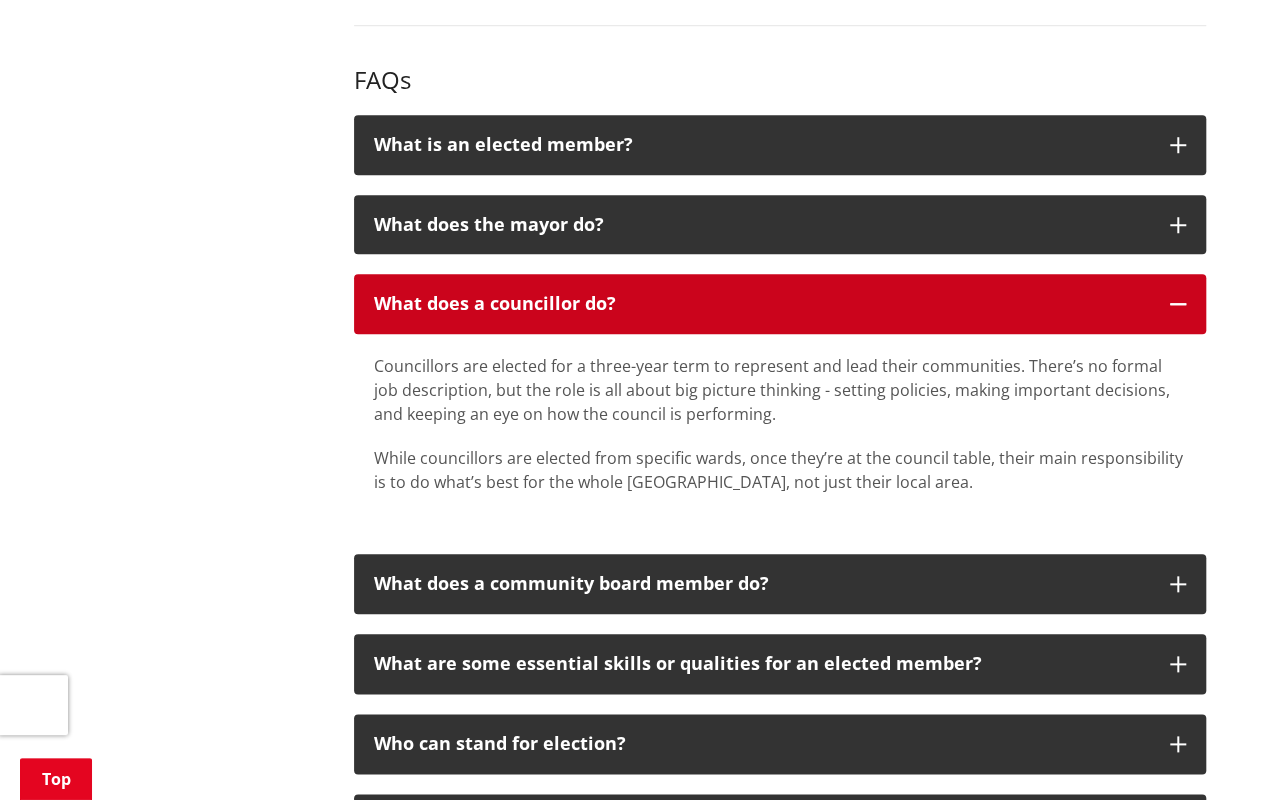 scroll, scrollTop: 4530, scrollLeft: 0, axis: vertical 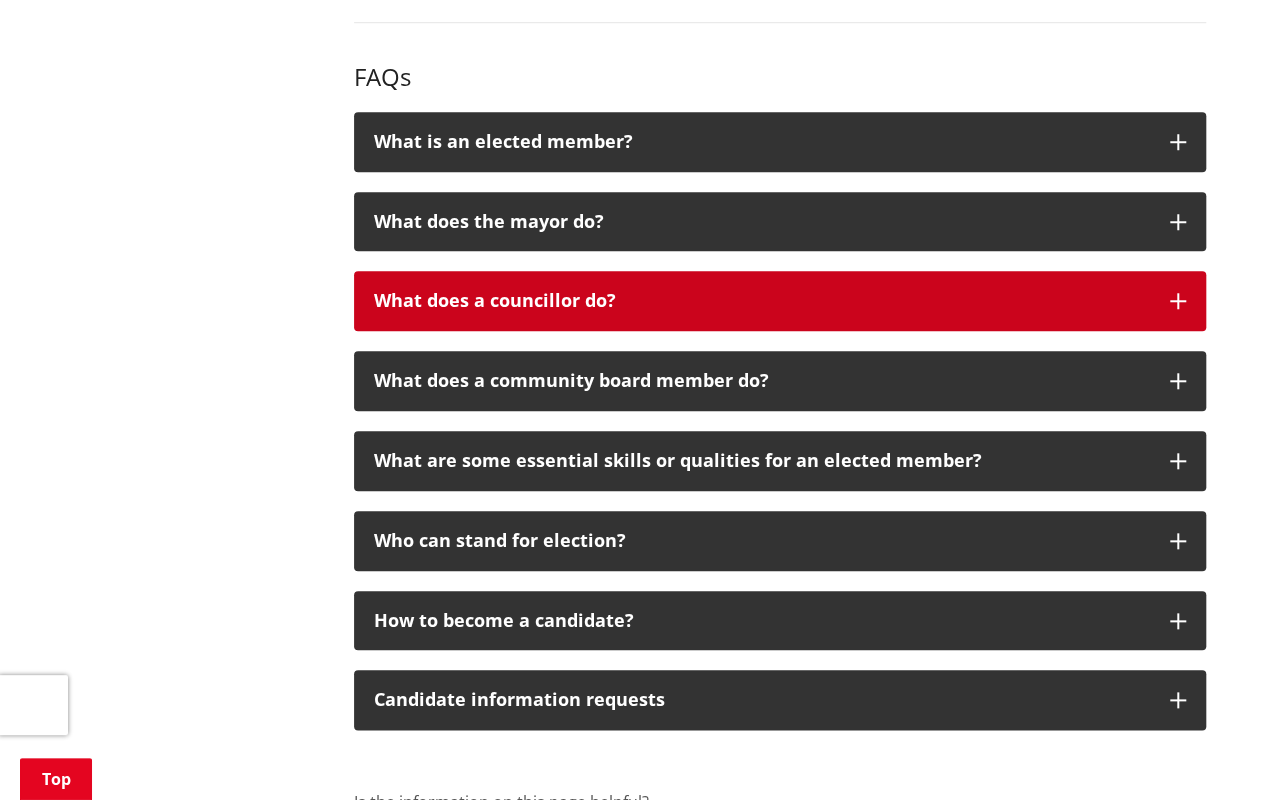 click on "What does a councillor do?" at bounding box center (762, 301) 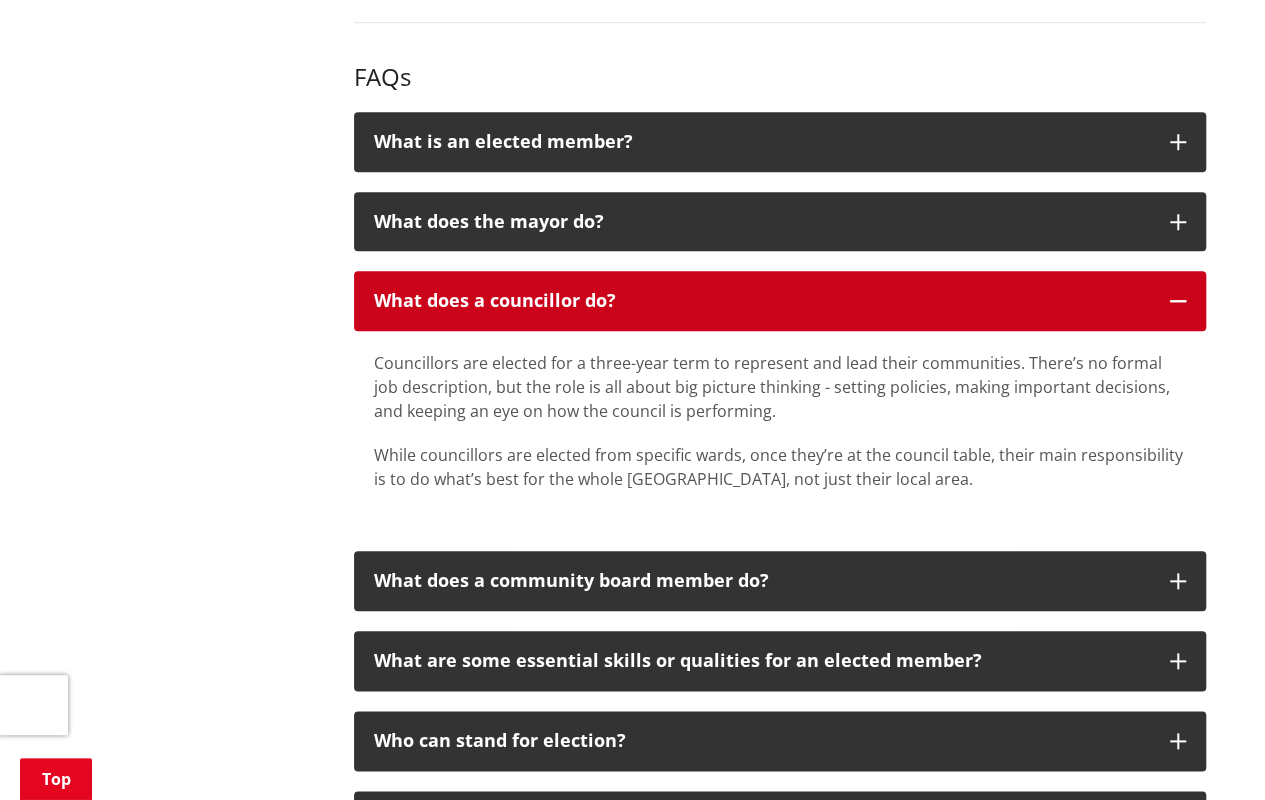 click at bounding box center [1178, 301] 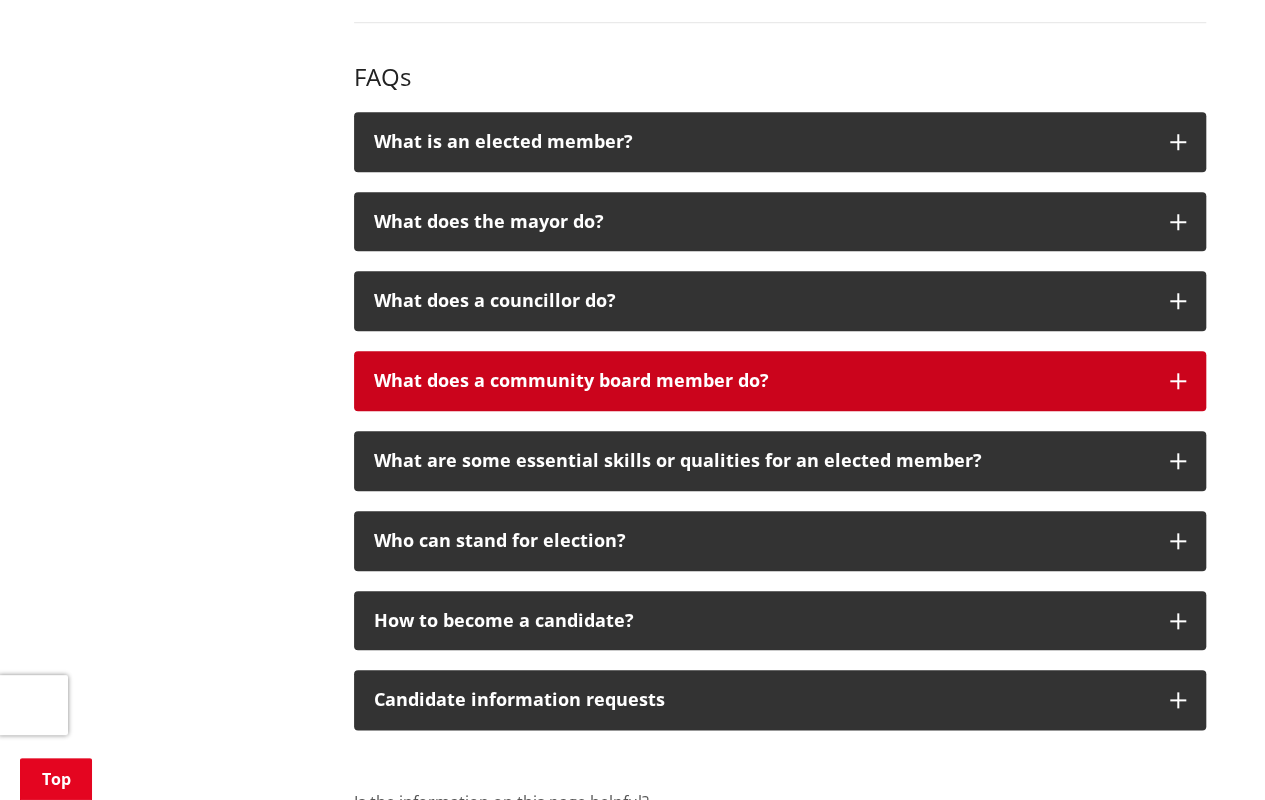 click at bounding box center (1178, 381) 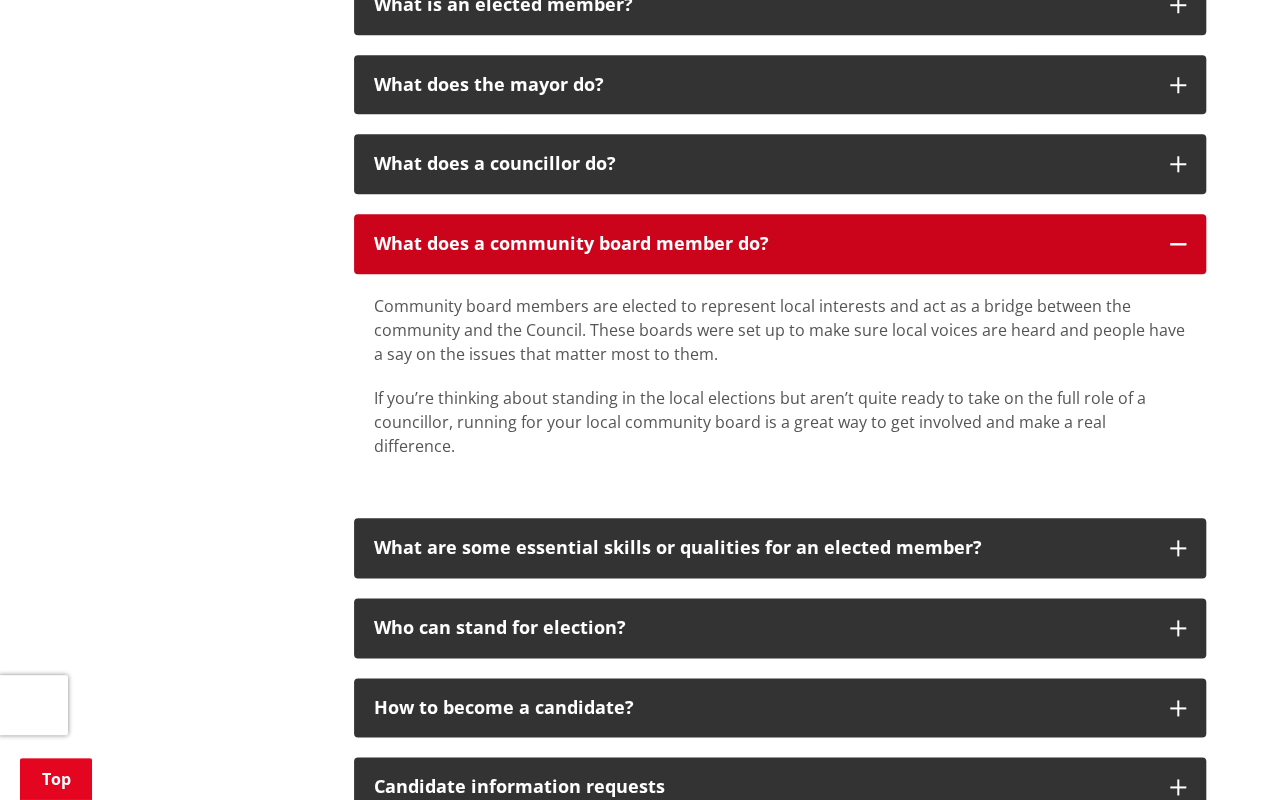 scroll, scrollTop: 4668, scrollLeft: 0, axis: vertical 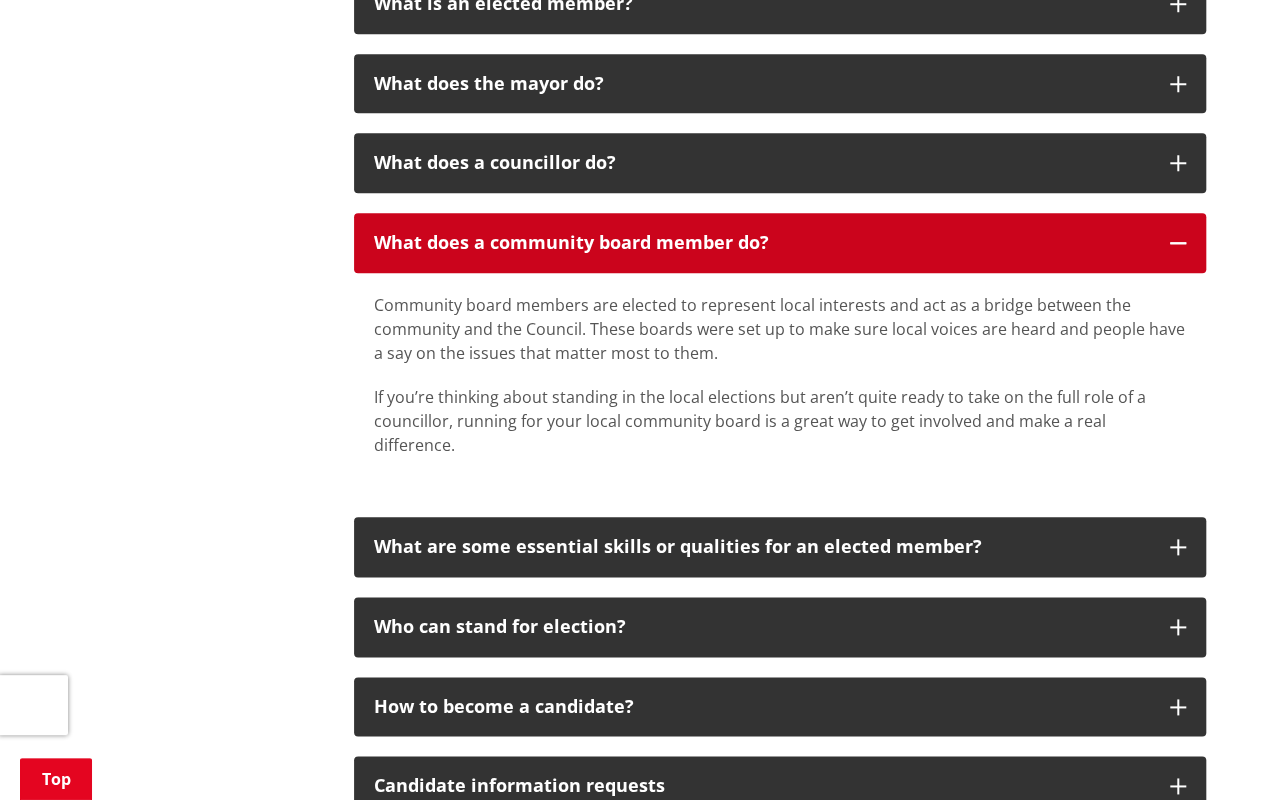 click on "What does a community board member do?" at bounding box center (780, 243) 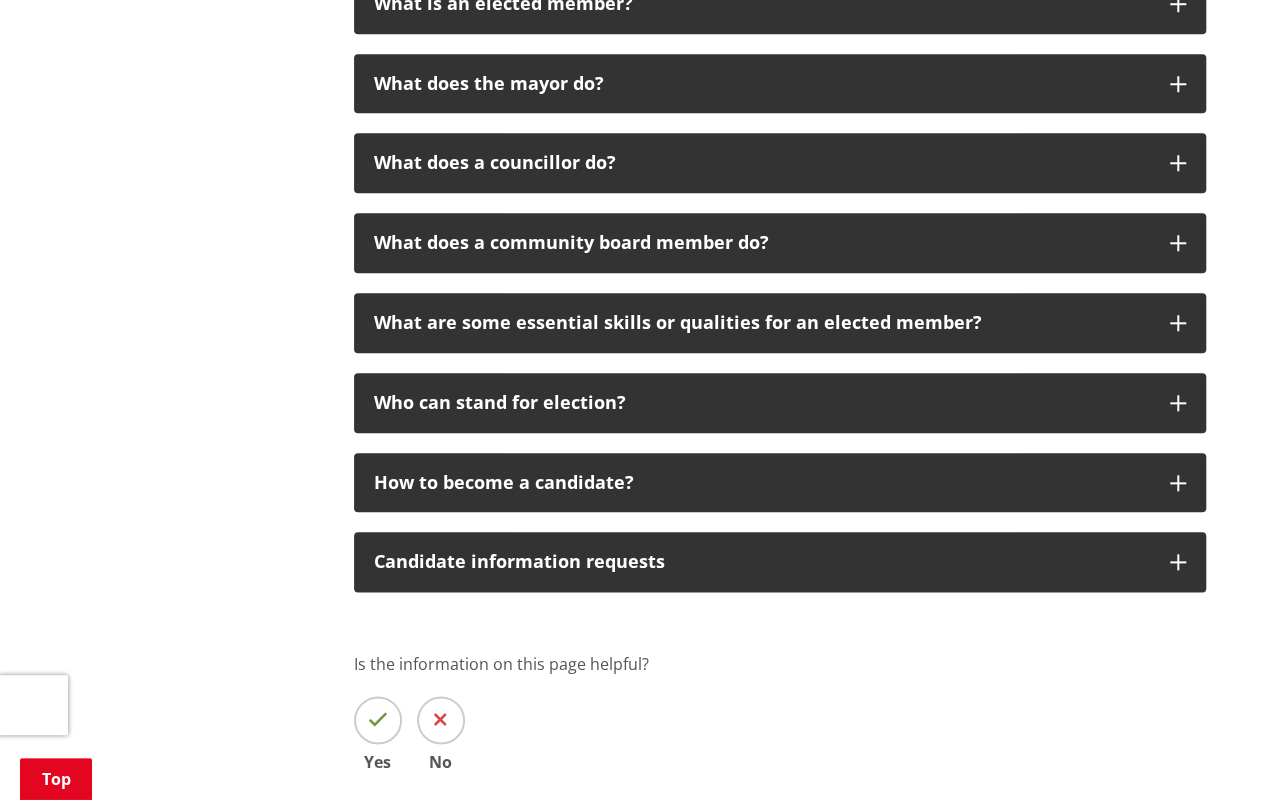 click on "More from this section
Elections
Enrol
Stand
Who's standing
Vote
Find your ward
Past local elections
Our communities need strong local voices. If you care about your place, your people, and the future of our district, this is your chance to lead positive change.  You don’t need to be a policy expert or public speaker — just someone who wants to represent your community and help shape decisions that matter.
Nominations now open If you want to stand for Council as mayor, councillor or community board member, simply check your eligibility, gather the documentation needed, and fill out and submit a nomination form. Digital nomination forms can be downloaded below, or hard copies can be picked up from the Ngaaruawaahia, Huntly, Raglan, Tamahere, Te Kauwhata and Tuakau offices.   Nomination forms can be filled in and completed via the online portal," at bounding box center (633, -1685) 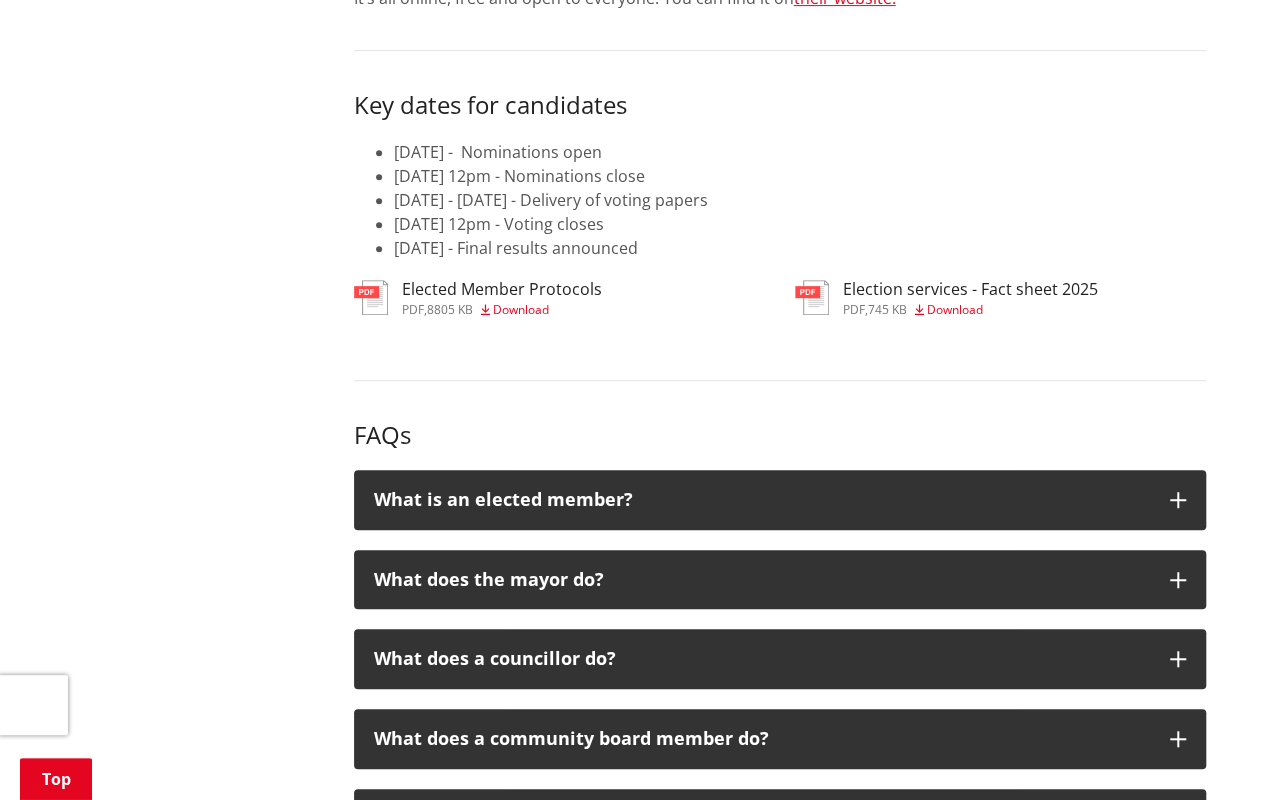 scroll, scrollTop: 4345, scrollLeft: 0, axis: vertical 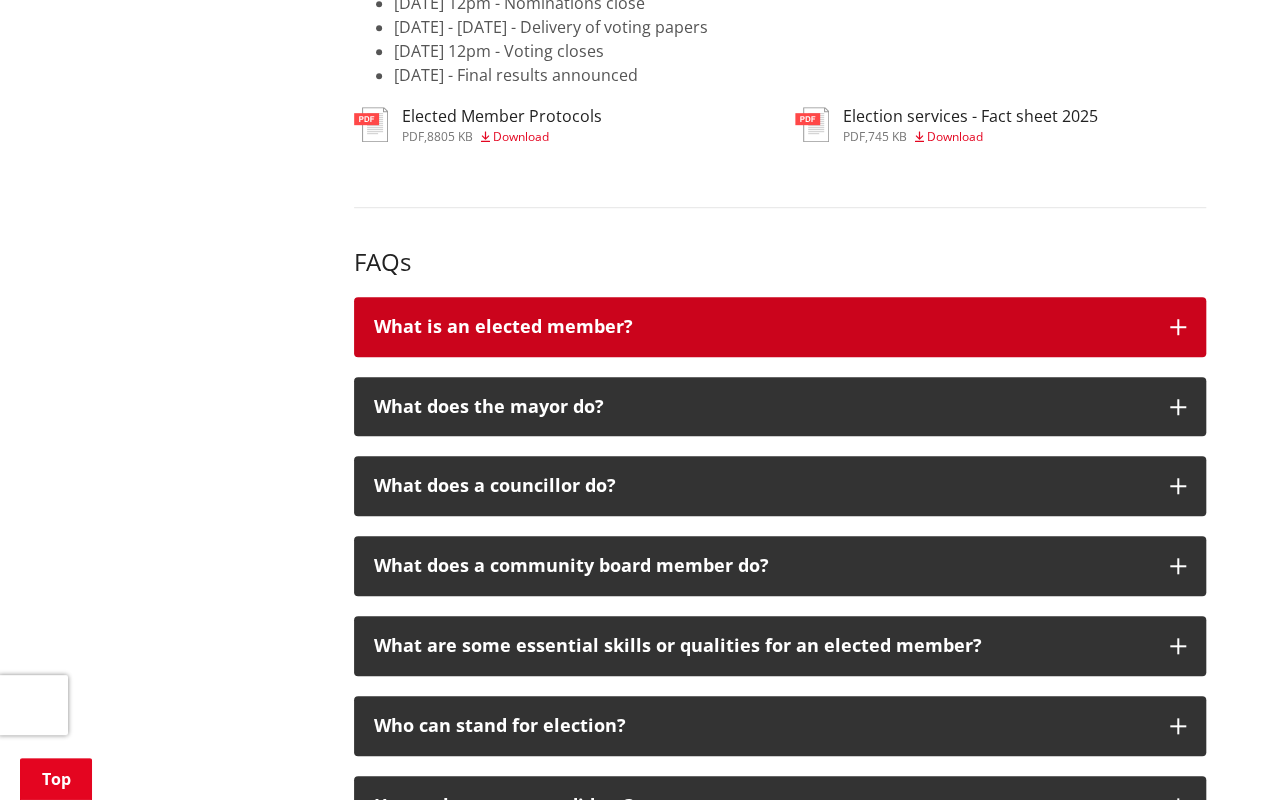 click on "What is an elected member?" at bounding box center [762, 327] 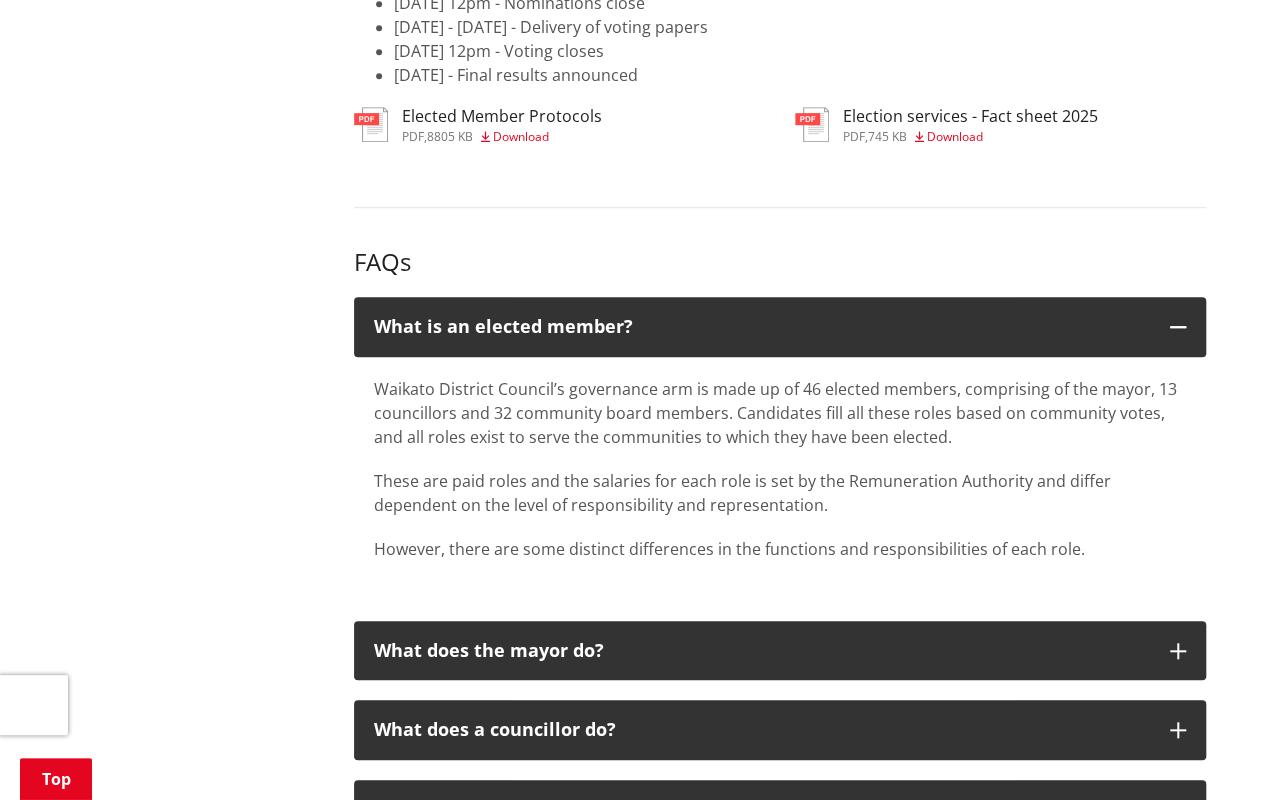 drag, startPoint x: 732, startPoint y: 321, endPoint x: 928, endPoint y: 346, distance: 197.58795 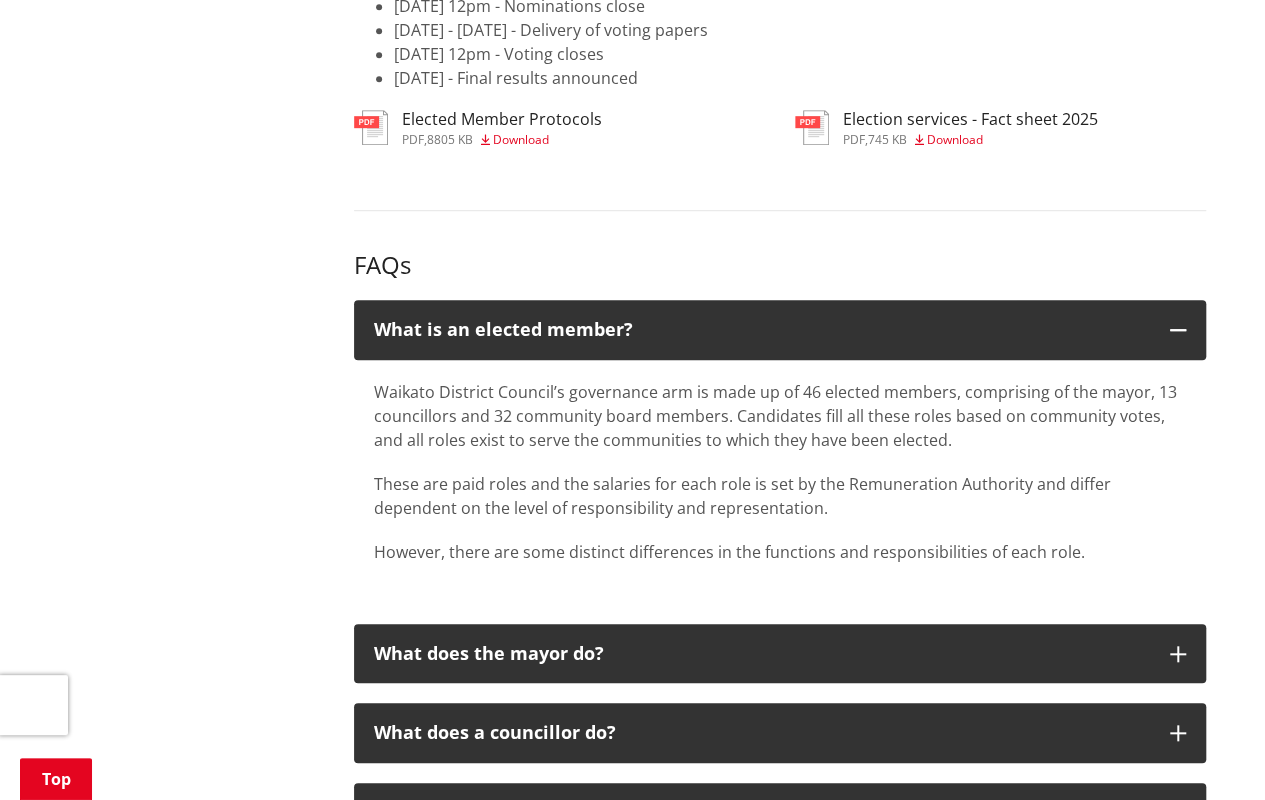 scroll, scrollTop: 4339, scrollLeft: 0, axis: vertical 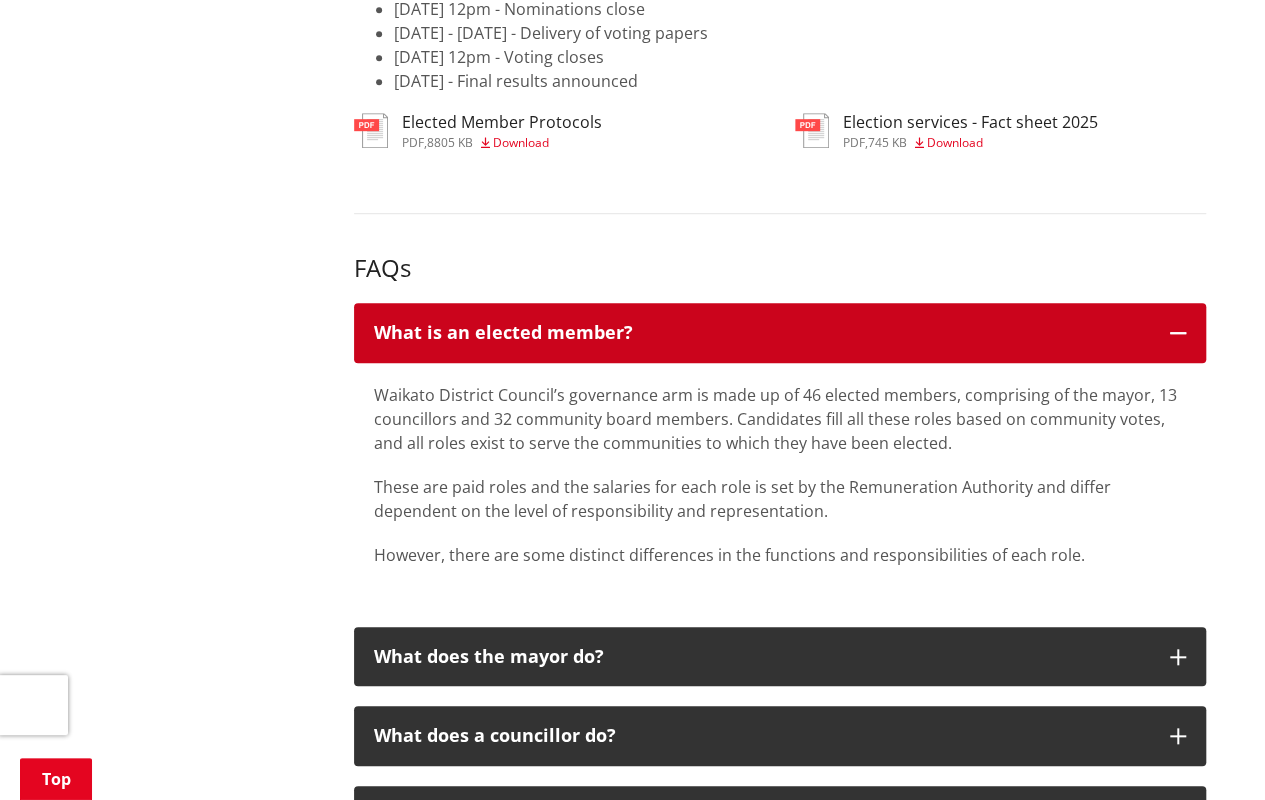 click on "What is an elected member?" at bounding box center (780, 333) 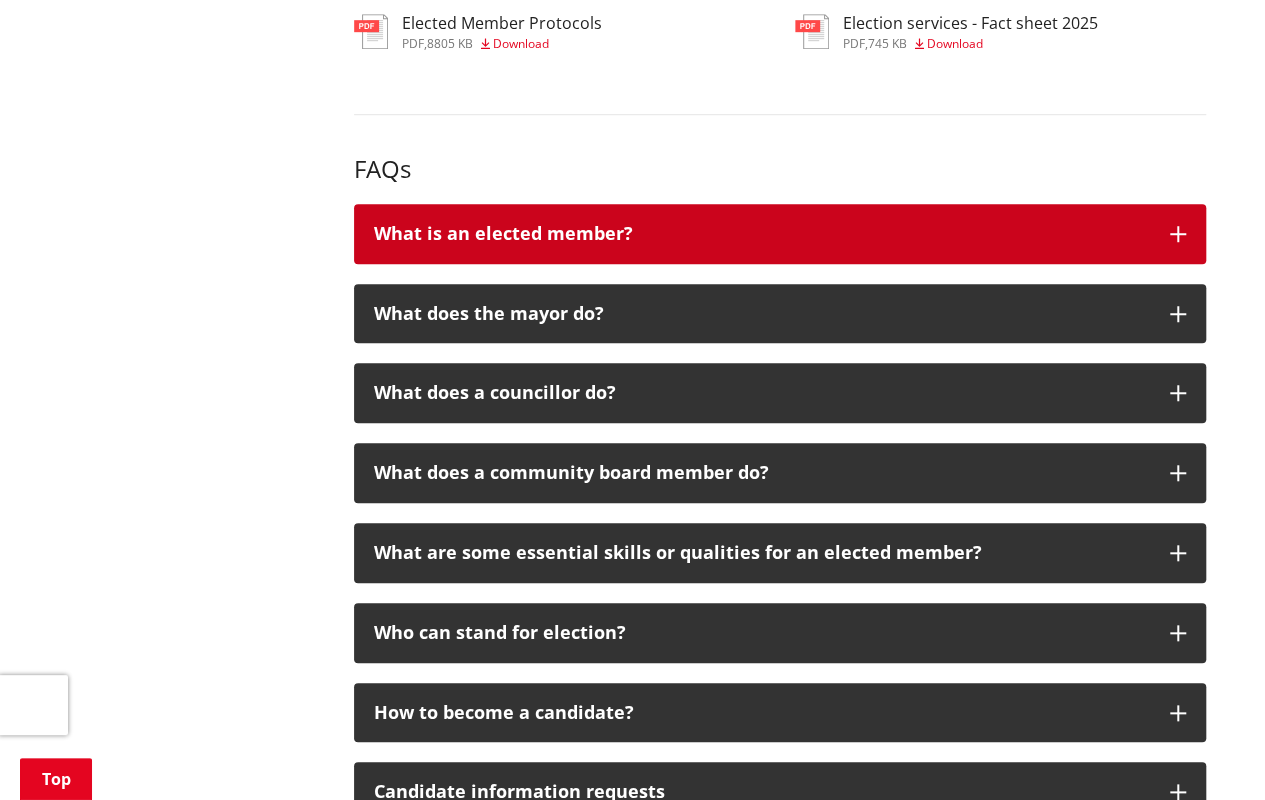 scroll, scrollTop: 4441, scrollLeft: 0, axis: vertical 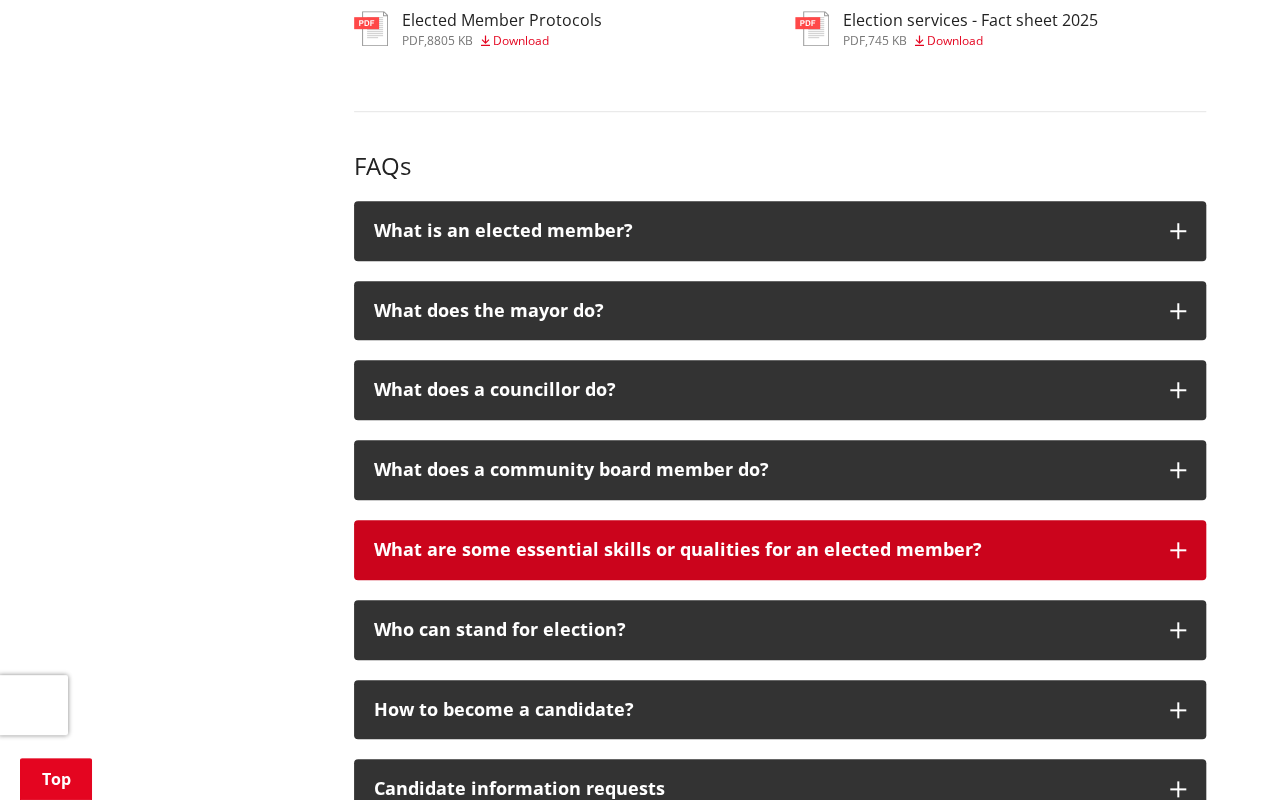 click on "What are some essential skills or qualities for an elected member?" at bounding box center (762, 550) 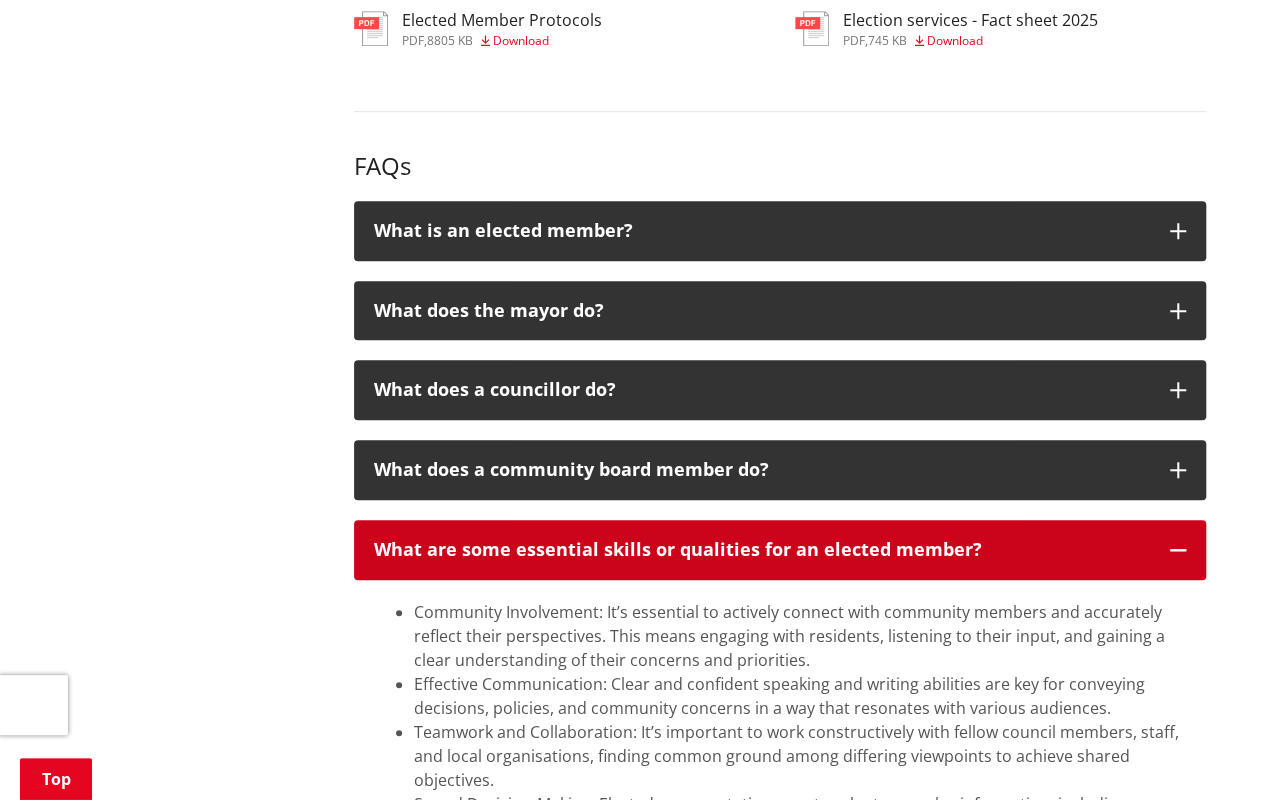 click on "What are some essential skills or qualities for an elected member?" at bounding box center (762, 550) 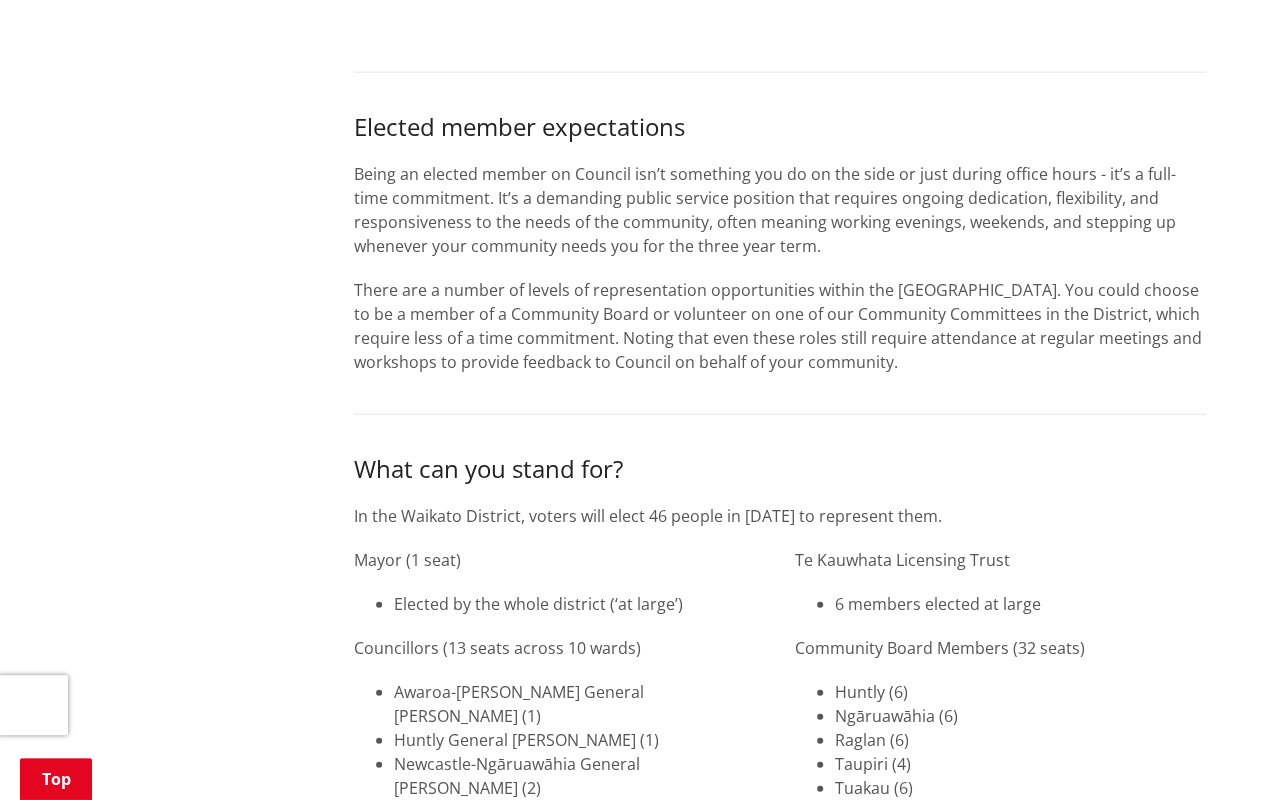 scroll, scrollTop: 2377, scrollLeft: 0, axis: vertical 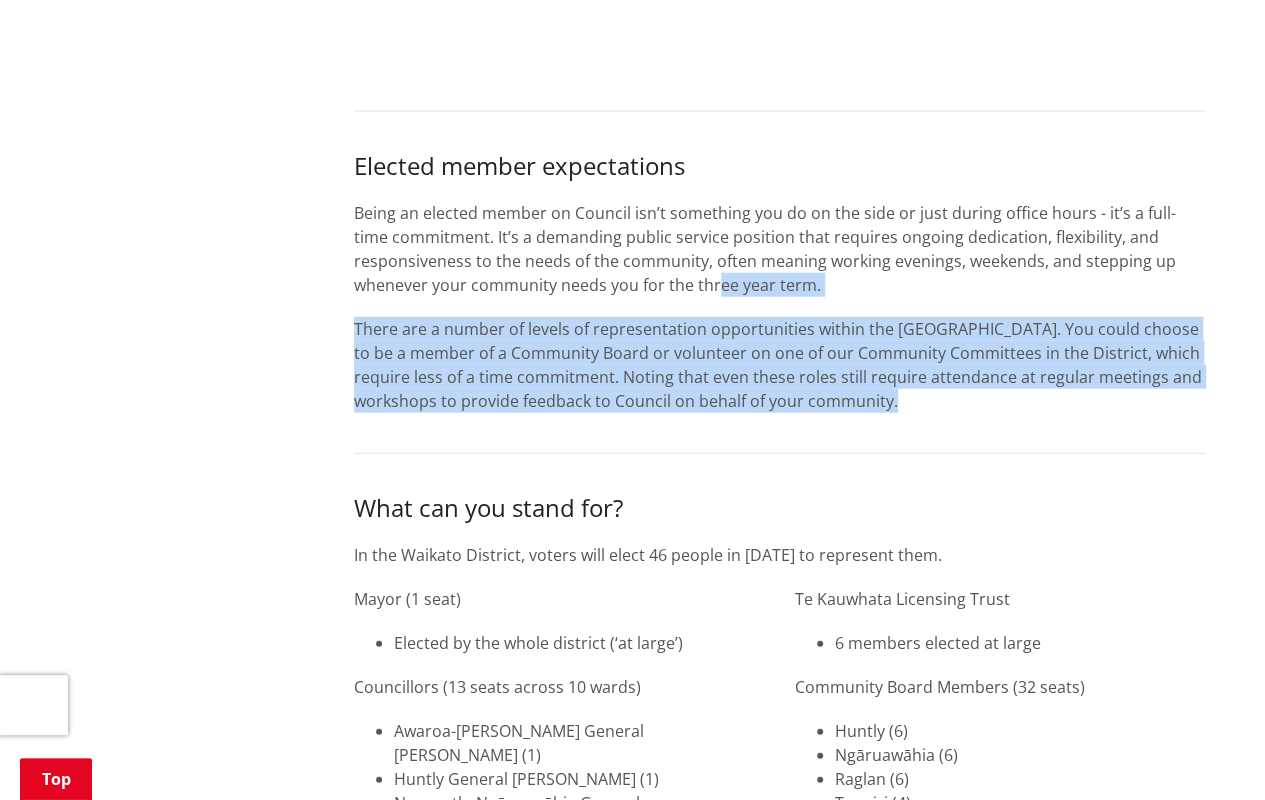drag, startPoint x: 794, startPoint y: 418, endPoint x: 716, endPoint y: 290, distance: 149.8933 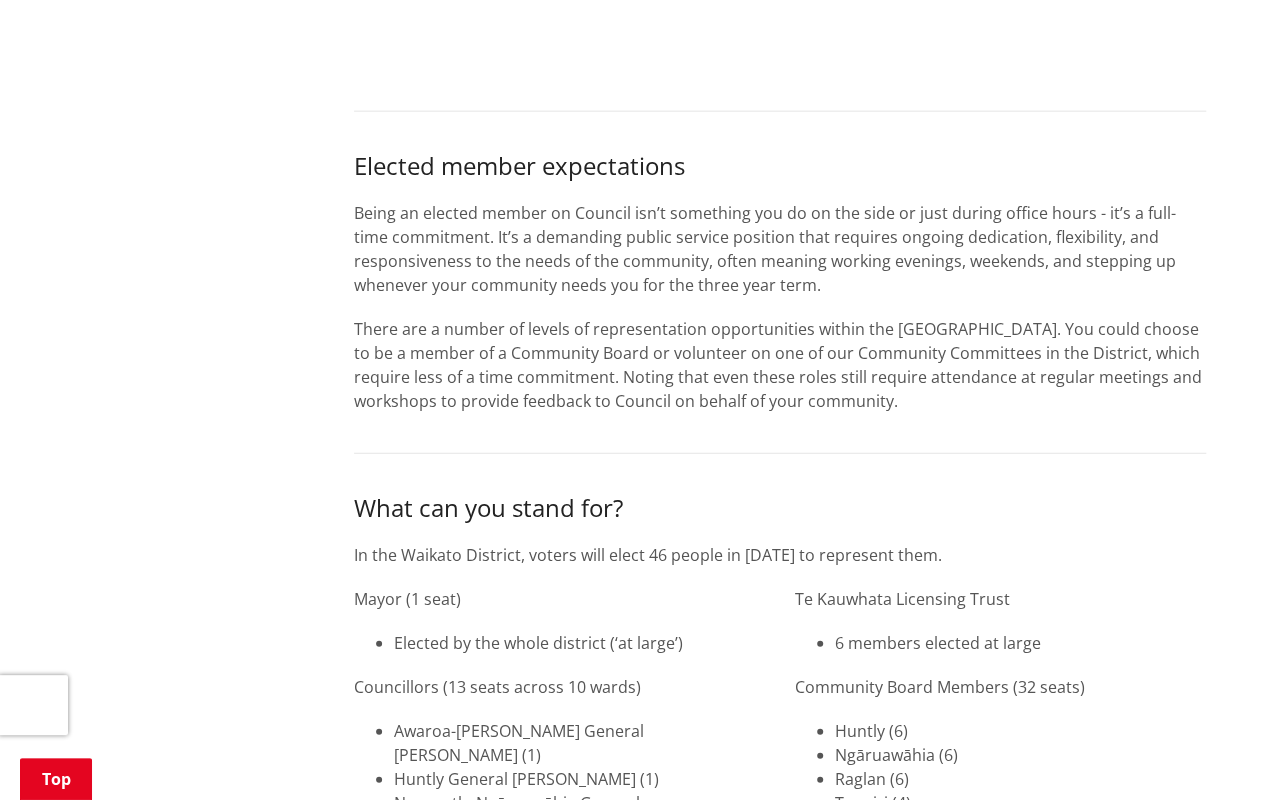 drag, startPoint x: 716, startPoint y: 290, endPoint x: 622, endPoint y: 256, distance: 99.95999 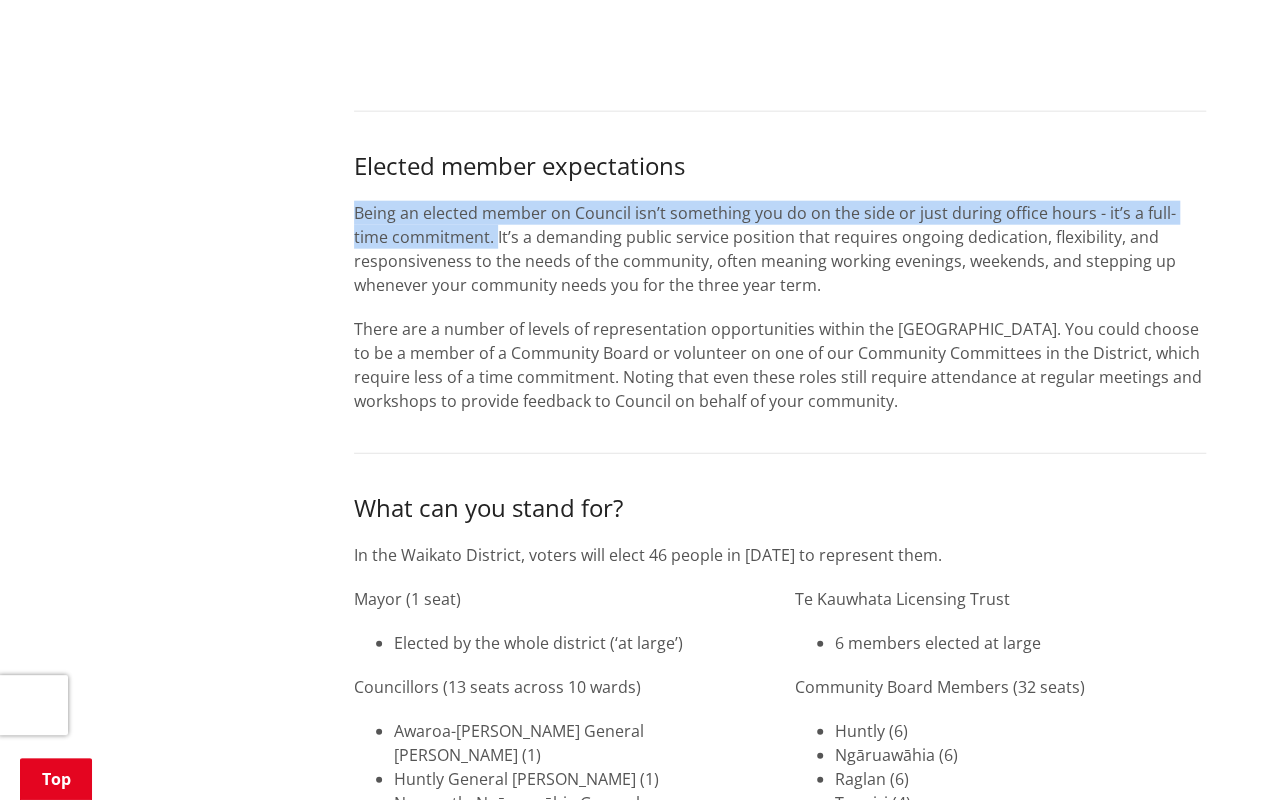 drag, startPoint x: 346, startPoint y: 202, endPoint x: 459, endPoint y: 238, distance: 118.595955 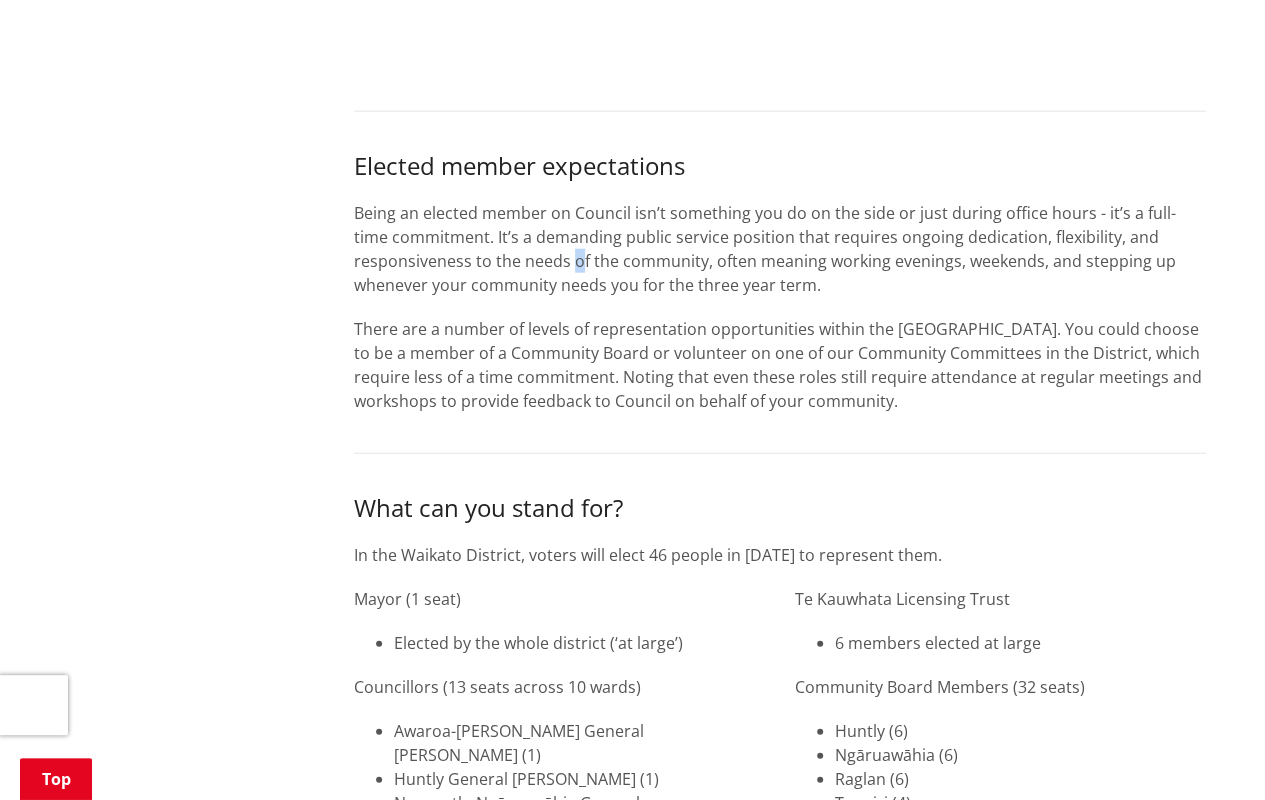 drag, startPoint x: 459, startPoint y: 238, endPoint x: 575, endPoint y: 251, distance: 116.72617 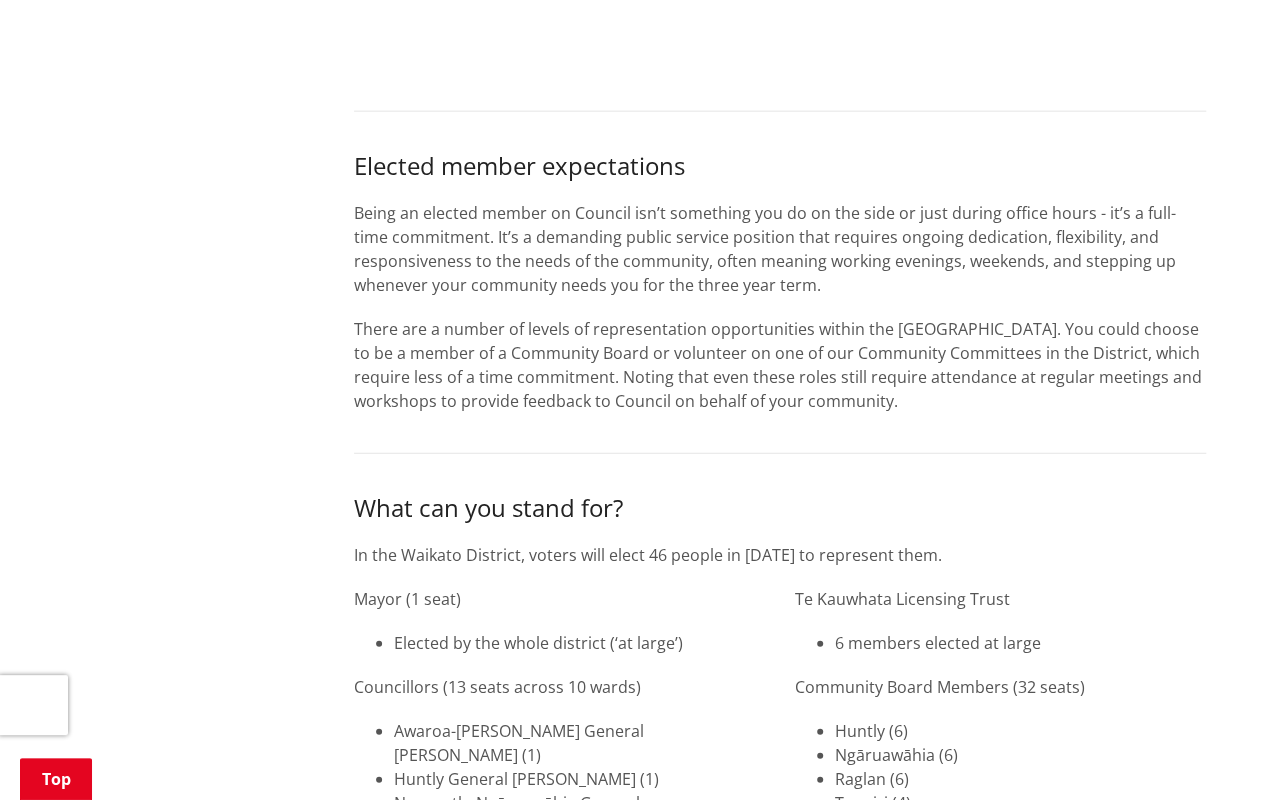 drag, startPoint x: 575, startPoint y: 251, endPoint x: 402, endPoint y: 429, distance: 248.21967 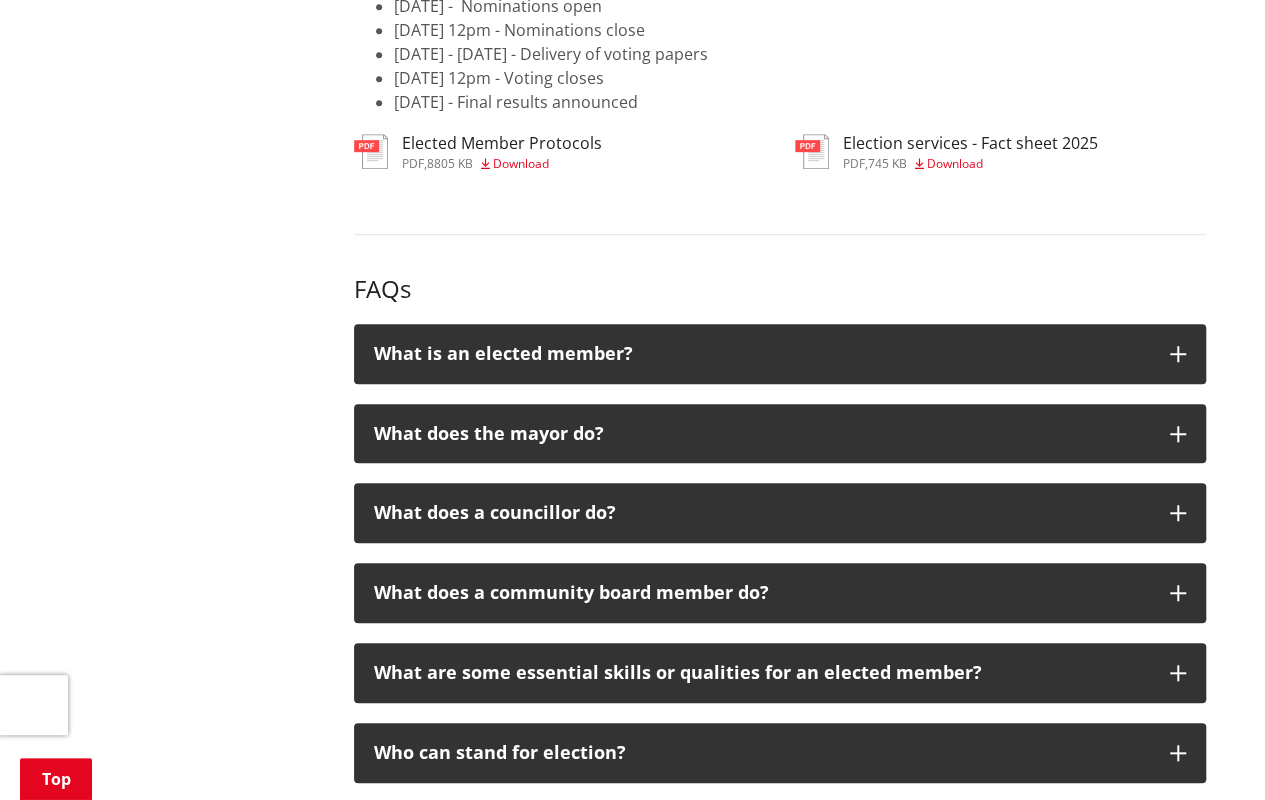 scroll, scrollTop: 4321, scrollLeft: 0, axis: vertical 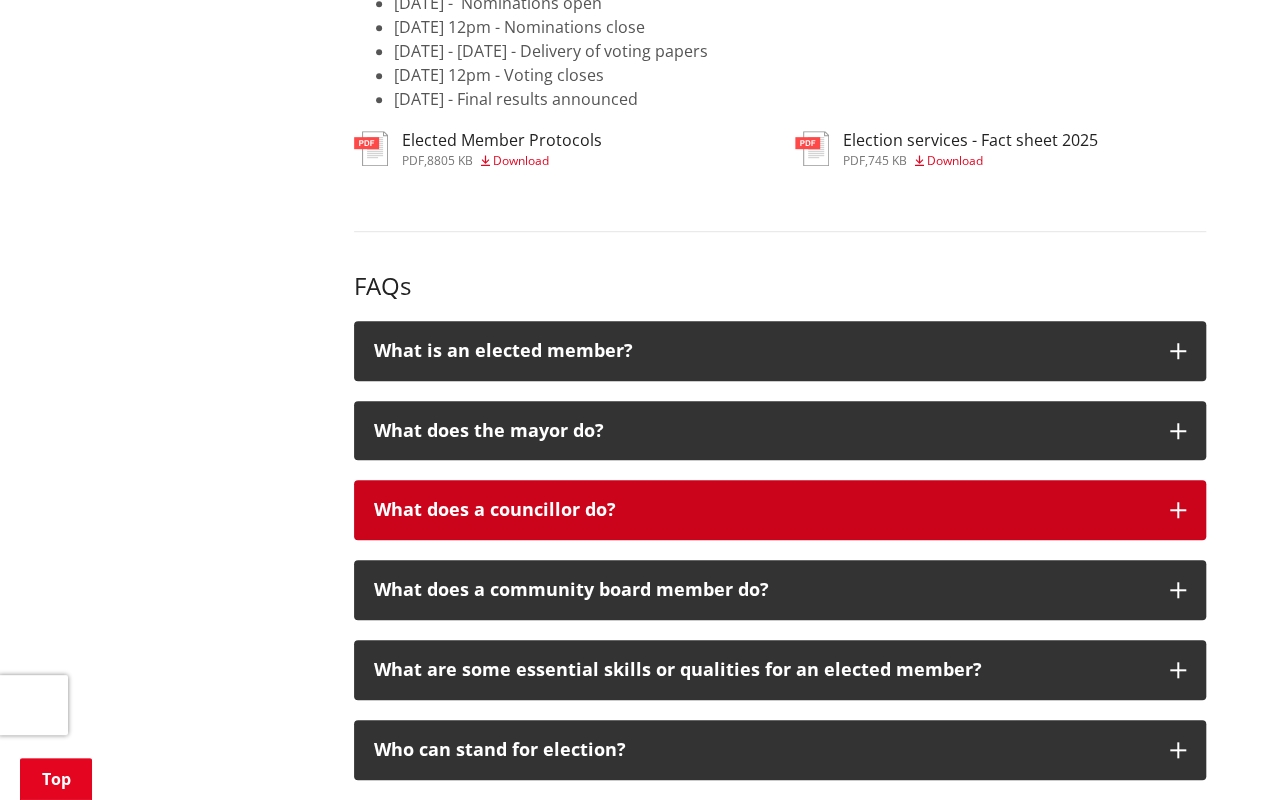 click on "What does a councillor do?" at bounding box center [762, 510] 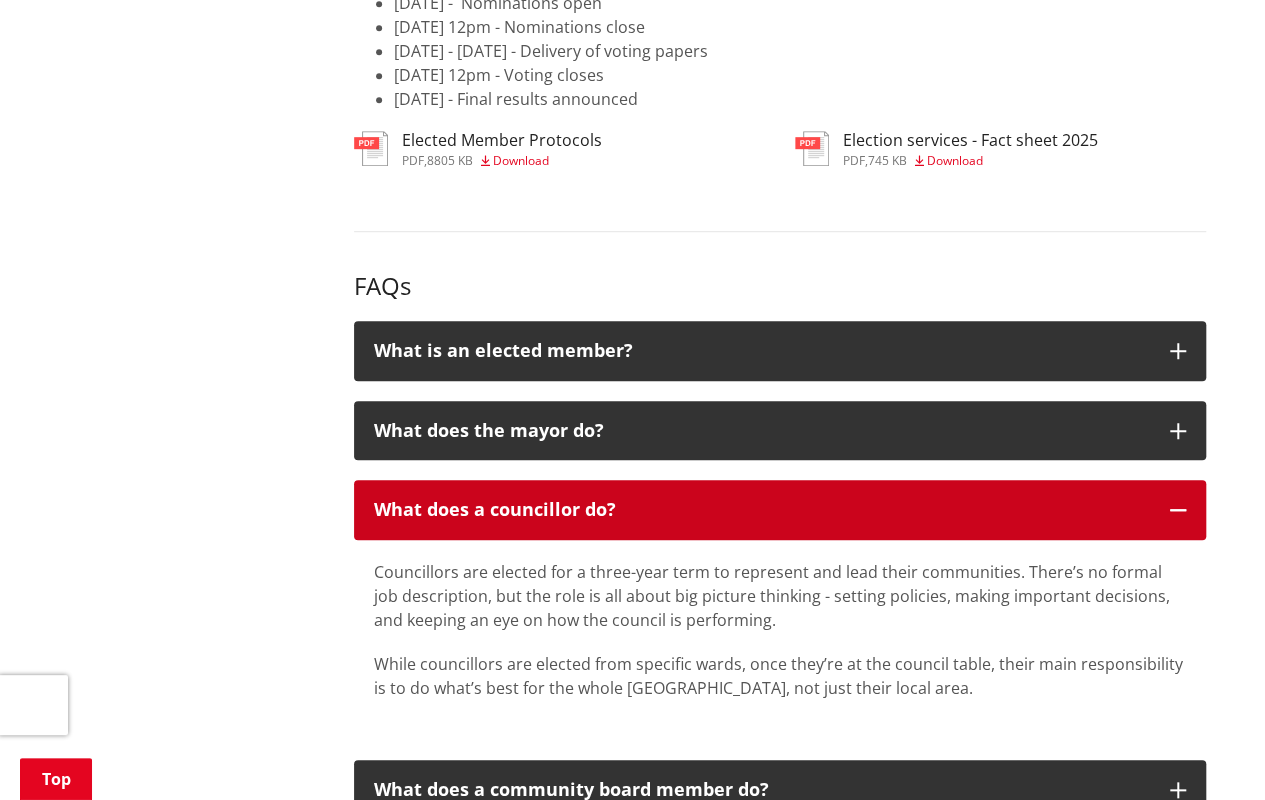 click on "What does a councillor do?" at bounding box center (762, 510) 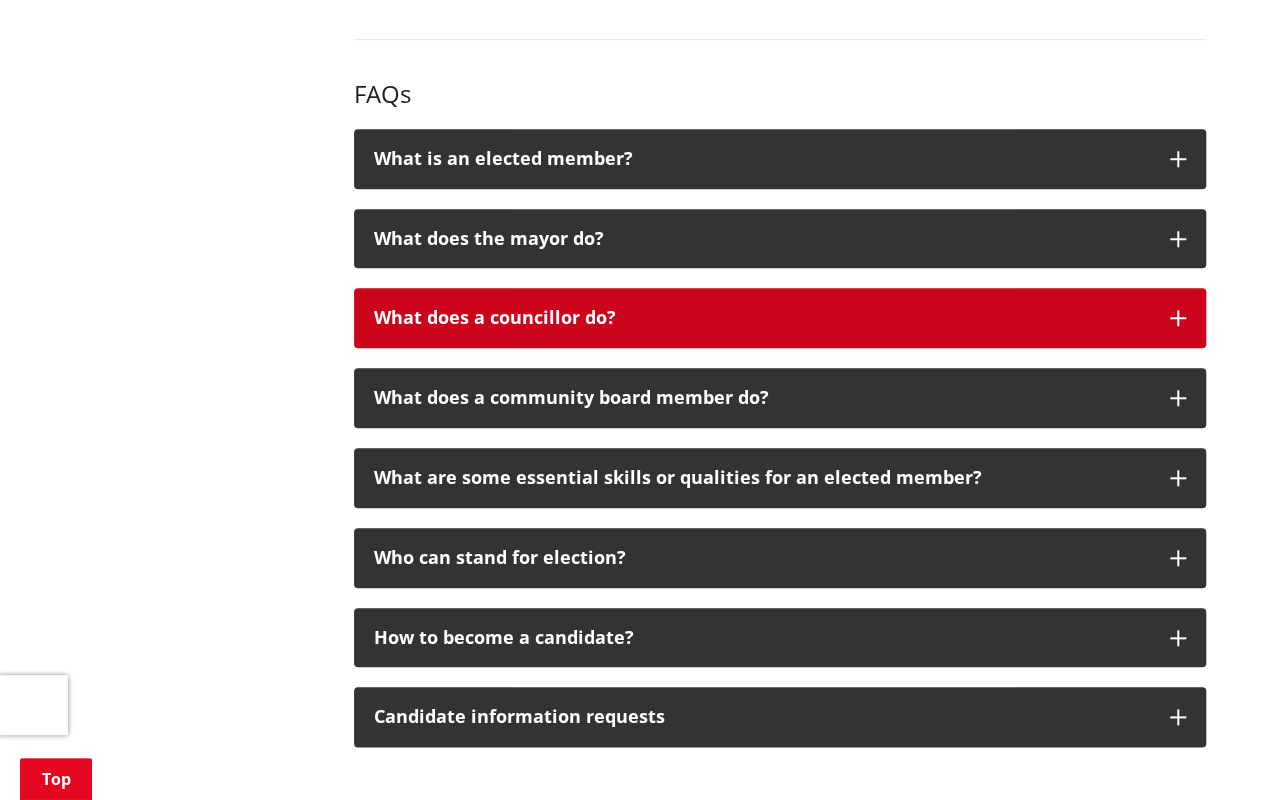 scroll, scrollTop: 4516, scrollLeft: 0, axis: vertical 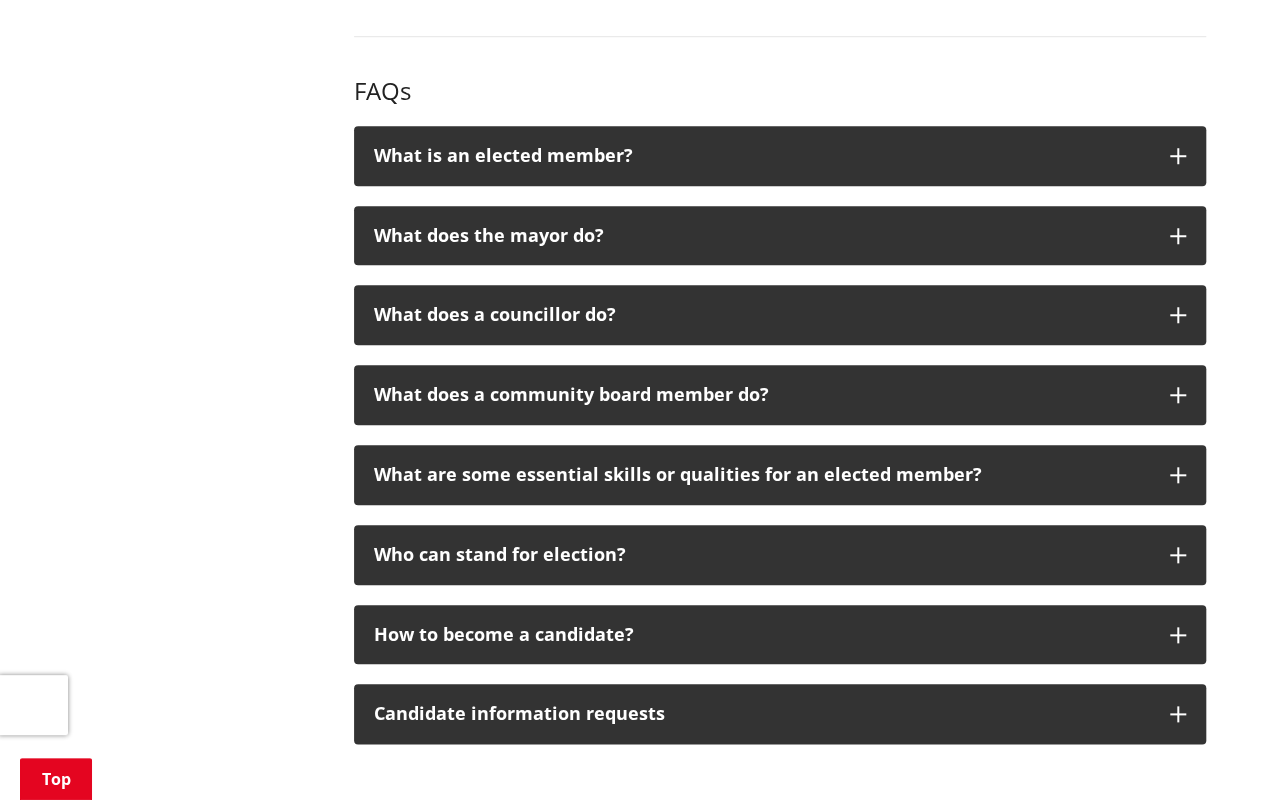 click on "More from this section
Elections
Enrol
Stand
Who's standing
Vote
Find your ward
Past local elections
Our communities need strong local voices. If you care about your place, your people, and the future of our district, this is your chance to lead positive change.  You don’t need to be a policy expert or public speaker — just someone who wants to represent your community and help shape decisions that matter.
Nominations now open If you want to stand for Council as mayor, councillor or community board member, simply check your eligibility, gather the documentation needed, and fill out and submit a nomination form. Digital nomination forms can be downloaded below, or hard copies can be picked up from the Ngaaruawaahia, Huntly, Raglan, Tamahere, Te Kauwhata and Tuakau offices.   Nomination forms can be filled in and completed via the online portal," at bounding box center (633, -1533) 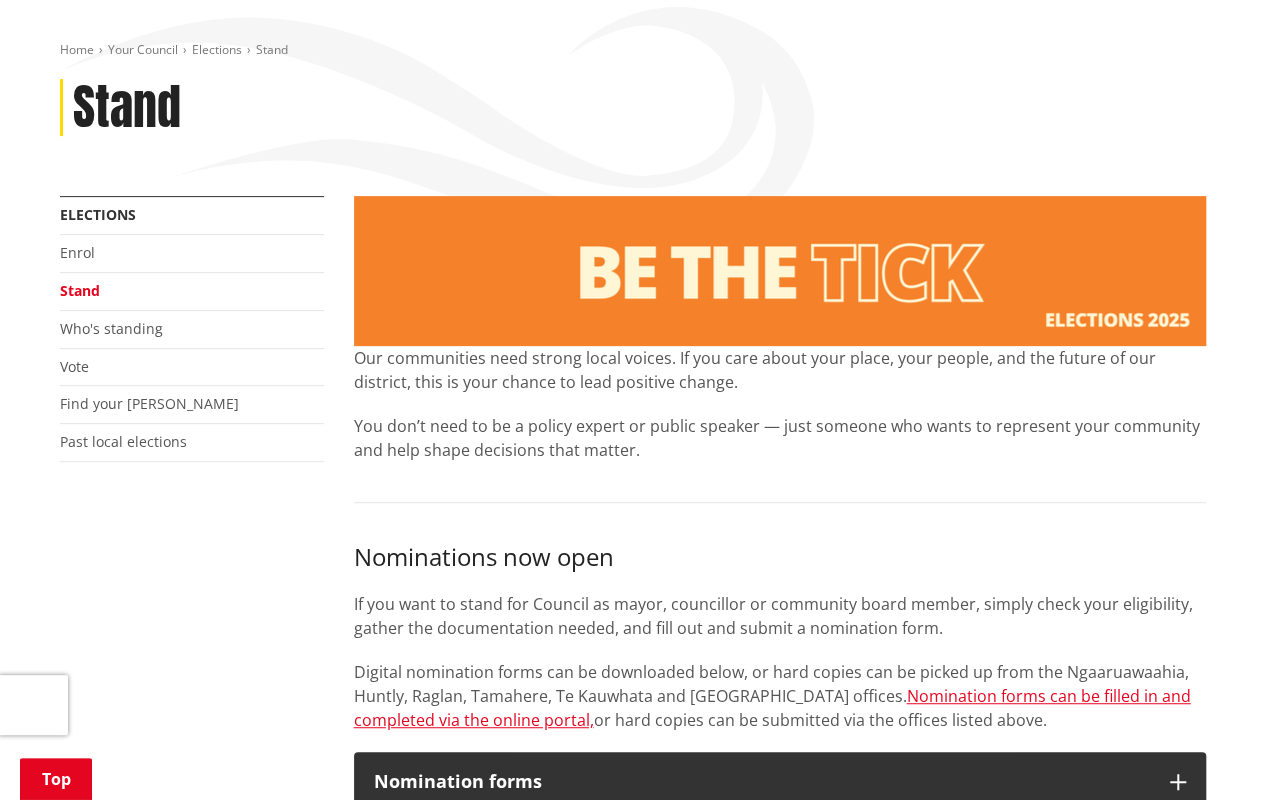 scroll, scrollTop: 0, scrollLeft: 0, axis: both 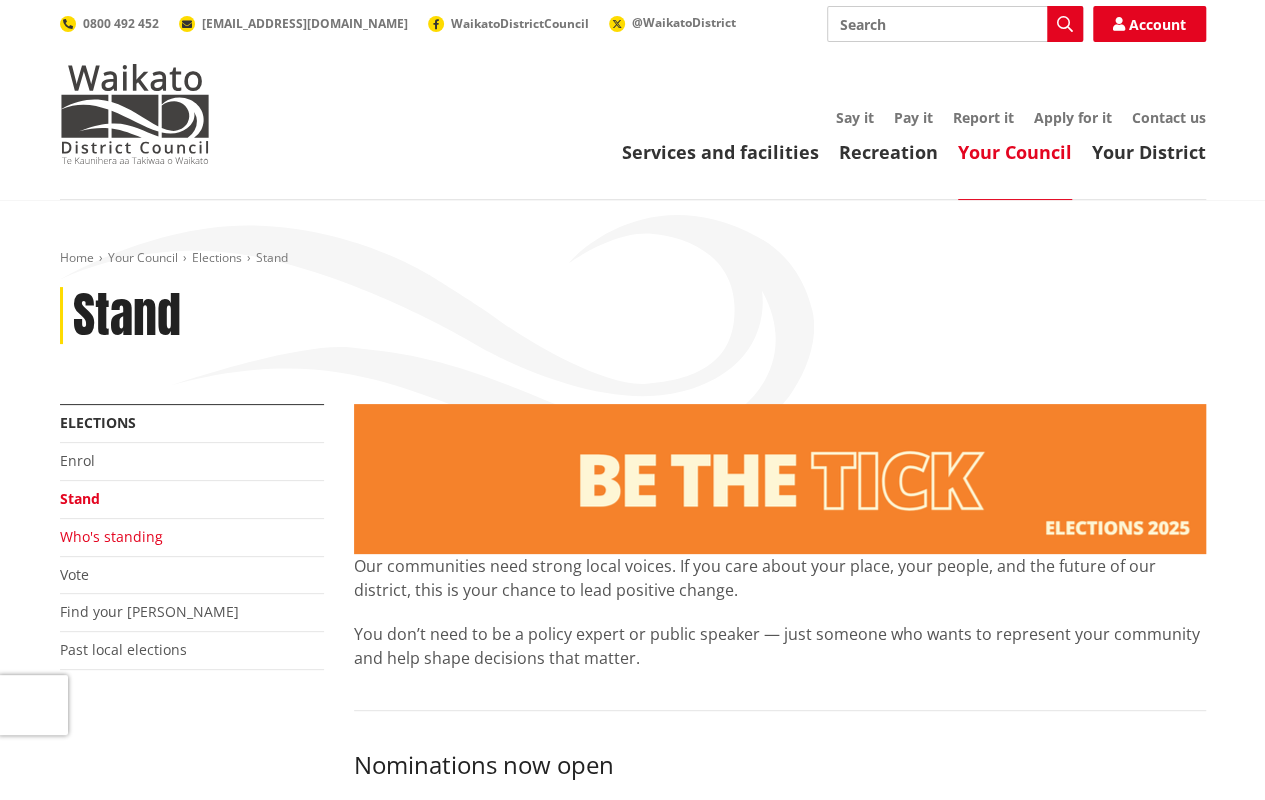 click on "Who's standing" at bounding box center (111, 536) 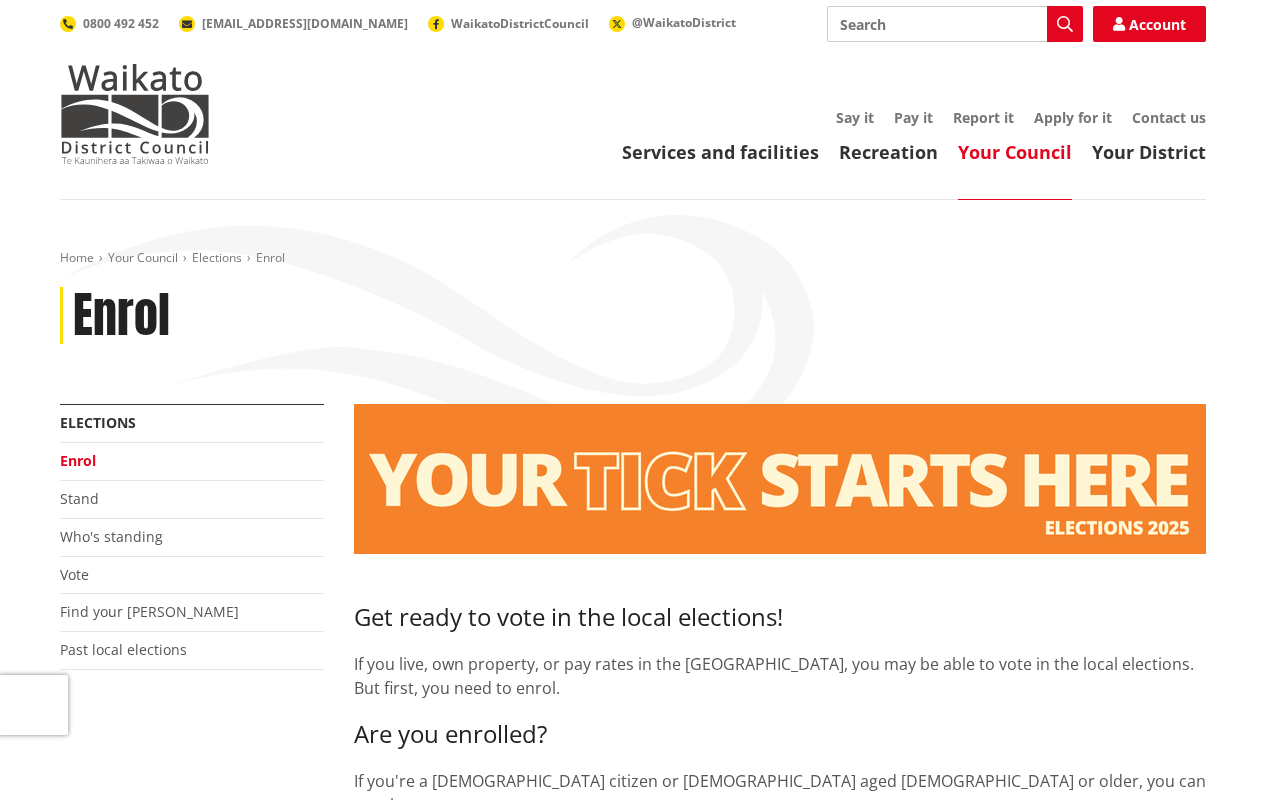 scroll, scrollTop: 0, scrollLeft: 0, axis: both 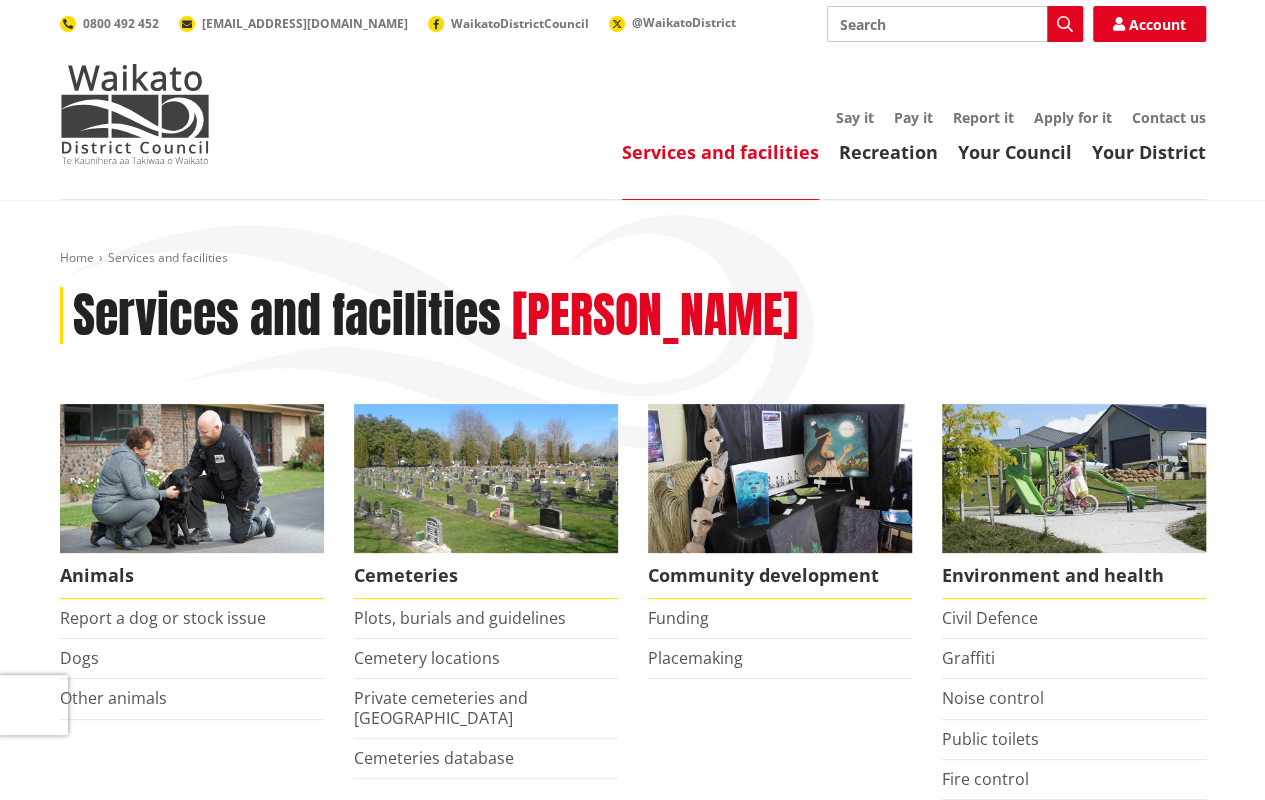 click on "Toggle search         Toggle navigation
Services and facilities
Recreation
Your Council
Your District
Say it
Pay it
Report it
Apply for it
Contact us
Search
Search
Account
0800 492 452
info@waidc.govt.nz
WaikatoDistrictCouncil" at bounding box center [632, 100] 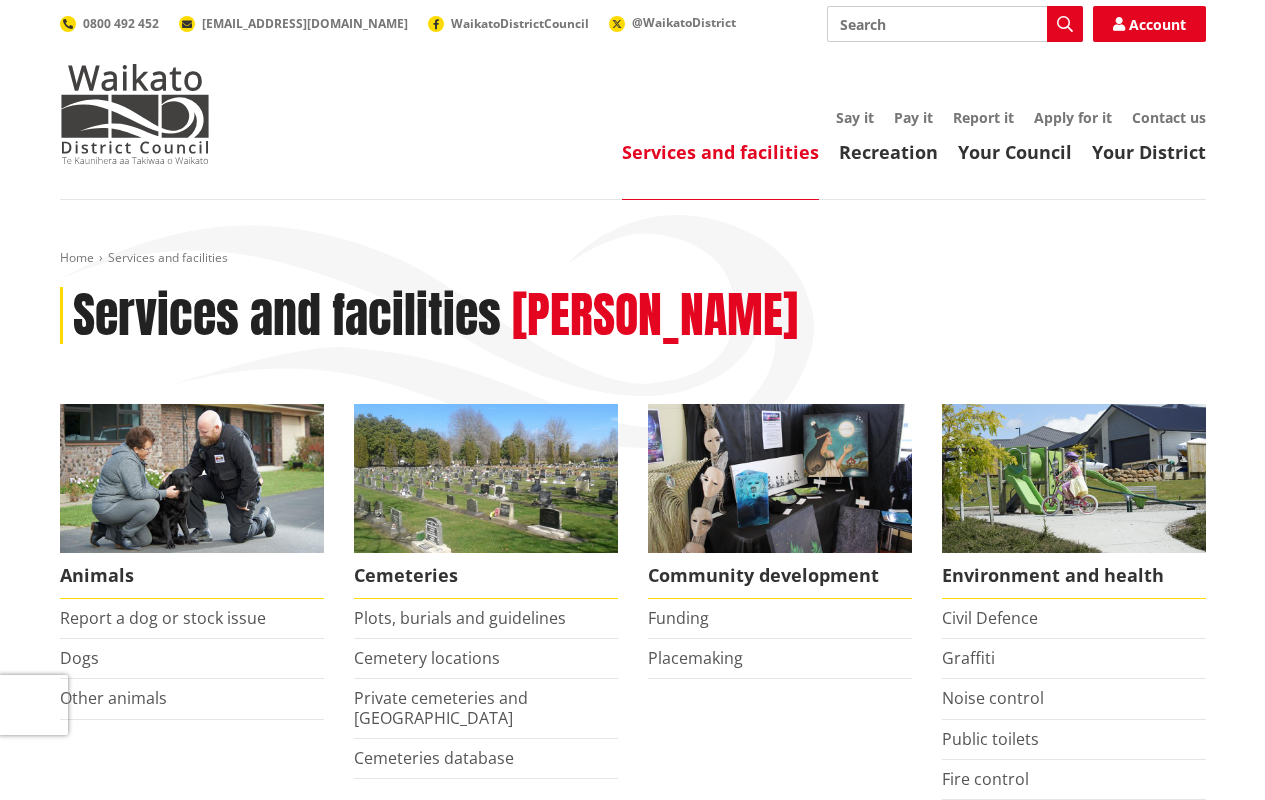scroll, scrollTop: 0, scrollLeft: 0, axis: both 